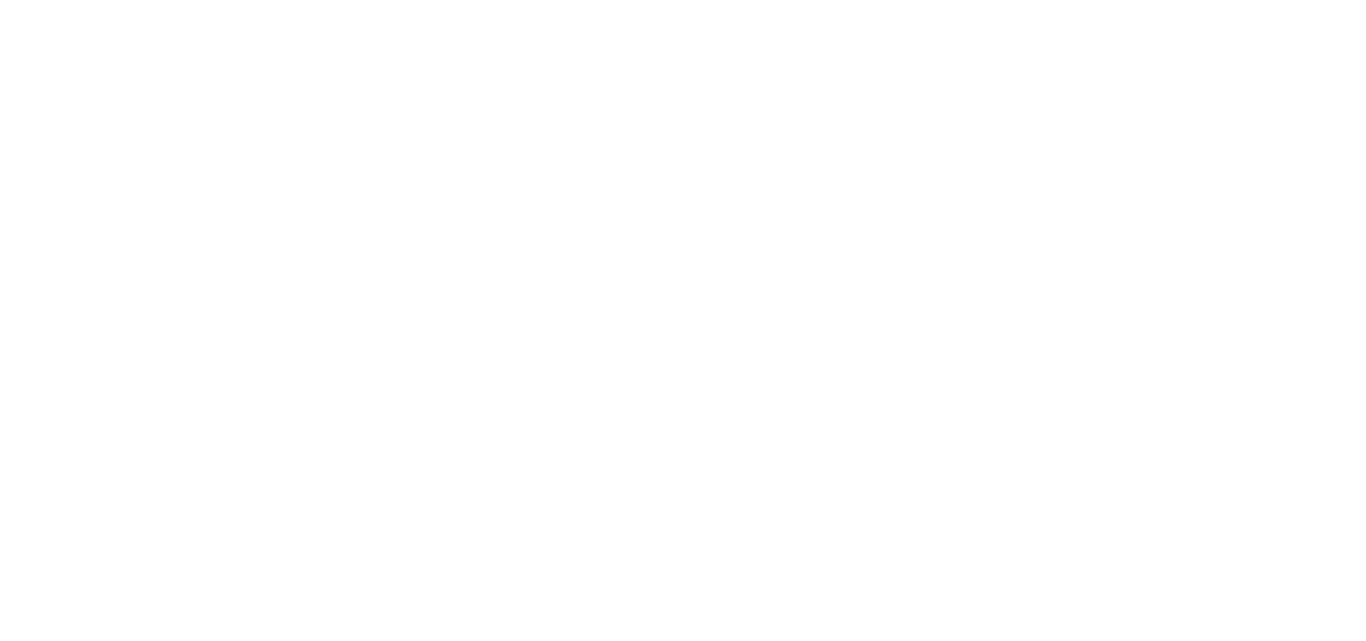 scroll, scrollTop: 0, scrollLeft: 0, axis: both 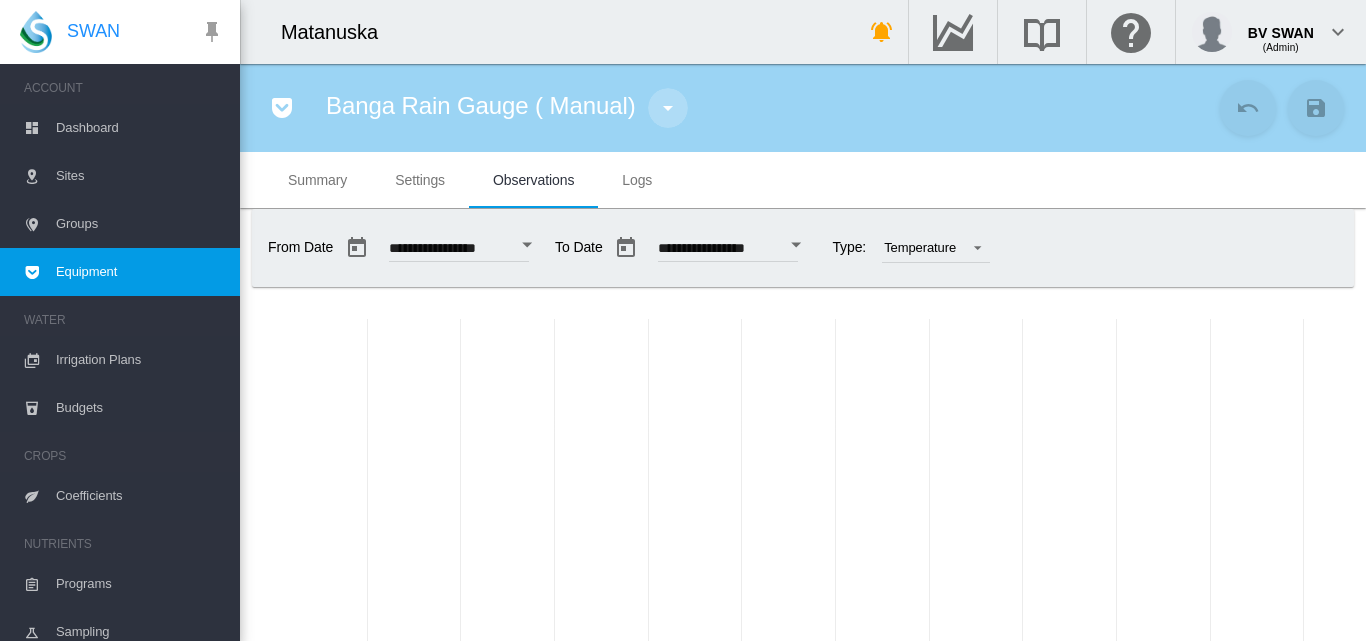 click at bounding box center (668, 108) 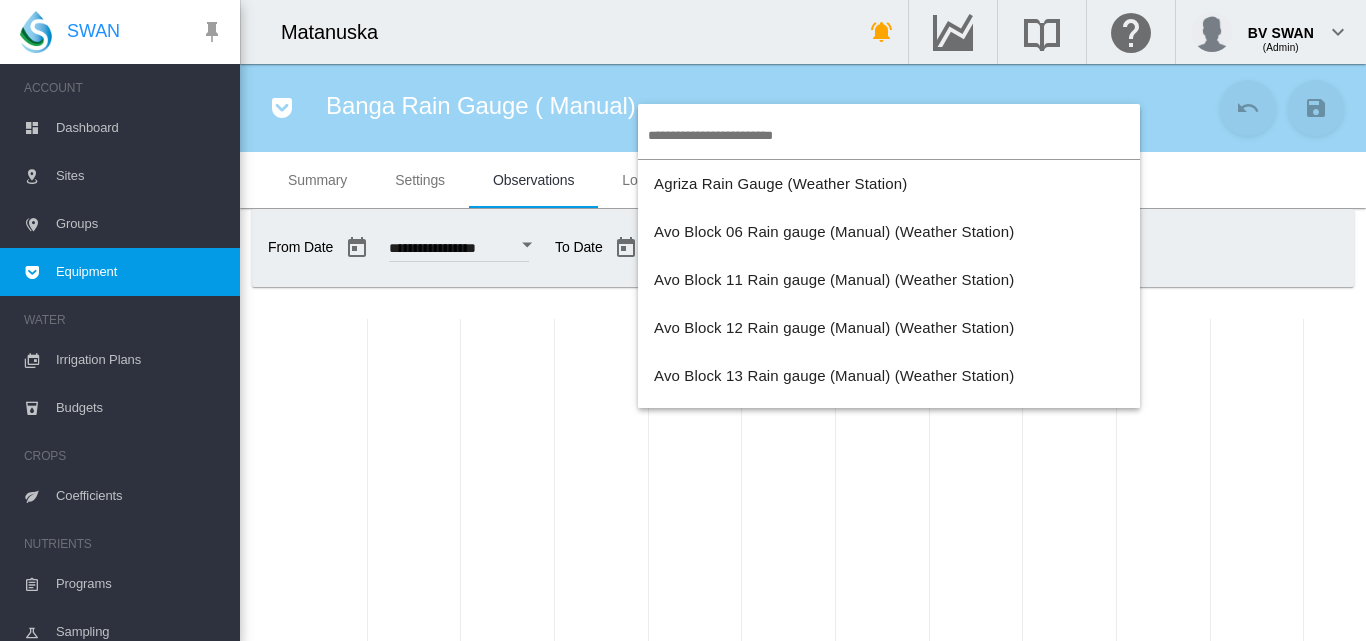 click at bounding box center [683, 320] 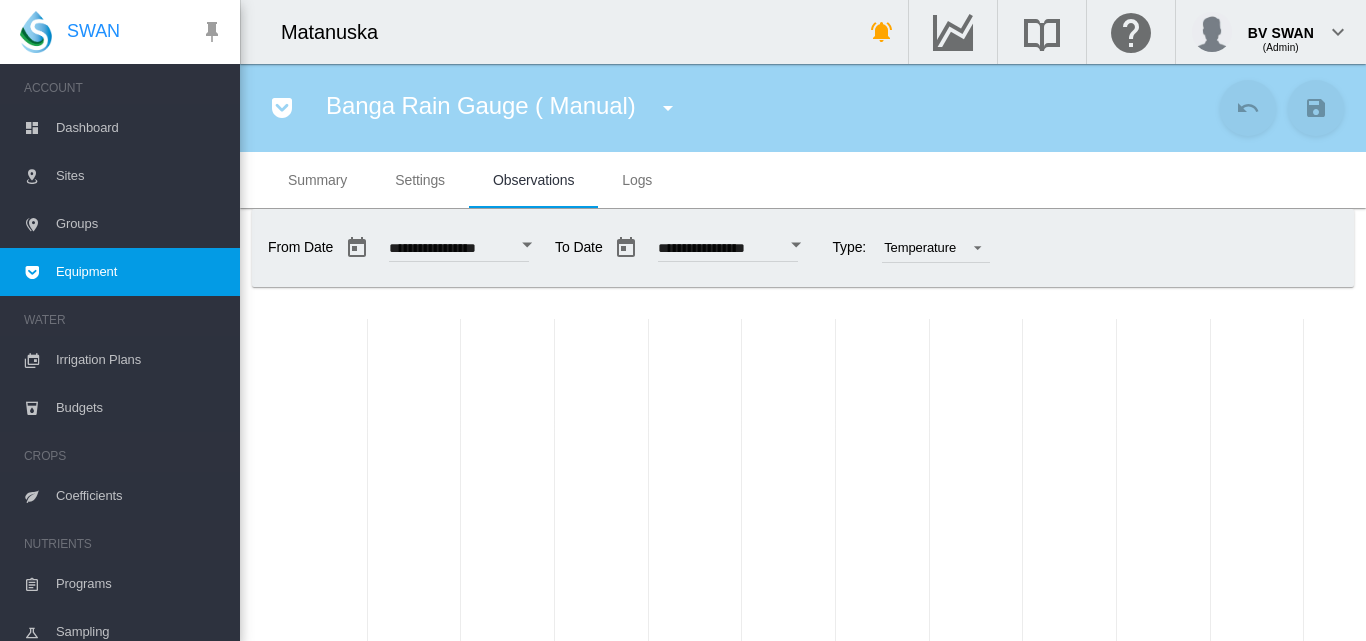 click on "Sites" at bounding box center [140, 176] 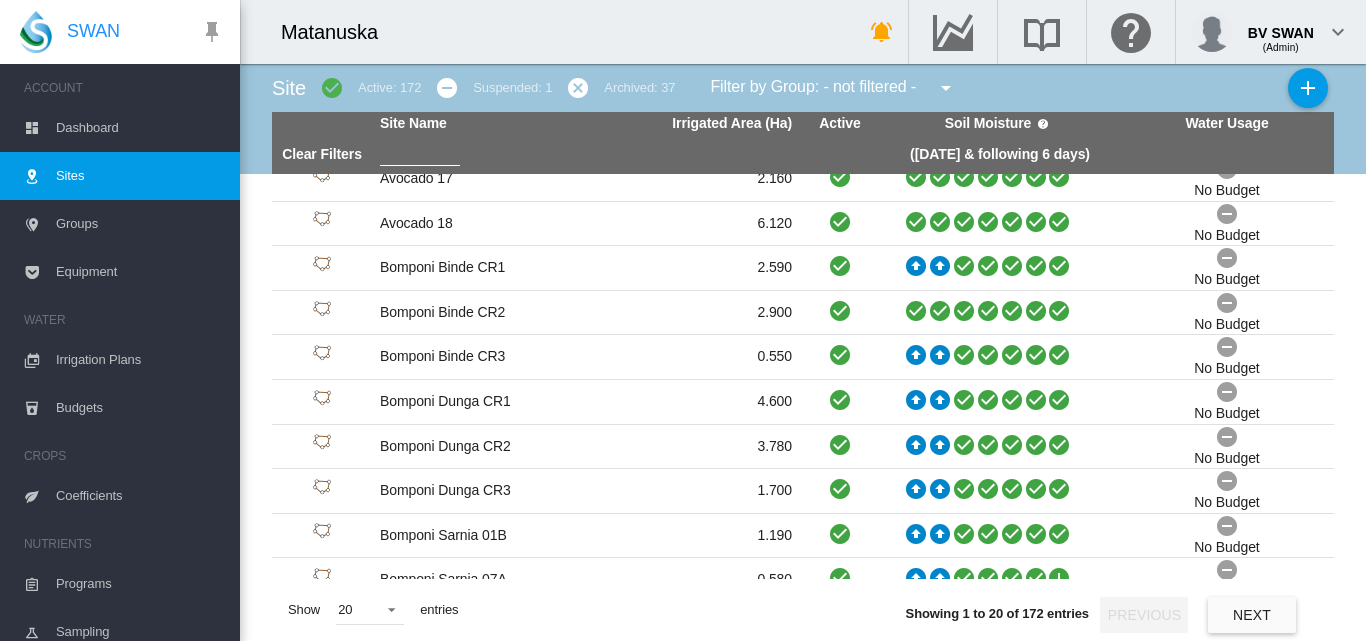 scroll, scrollTop: 487, scrollLeft: 0, axis: vertical 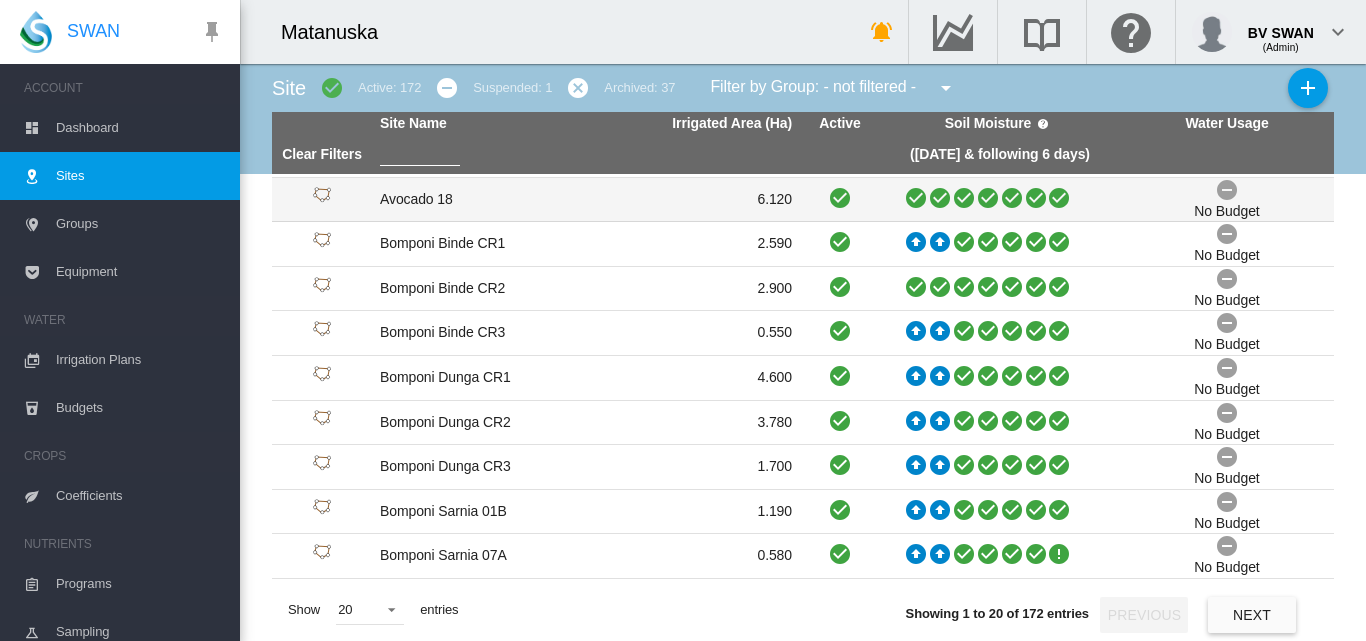 click on "6.120" at bounding box center (693, 200) 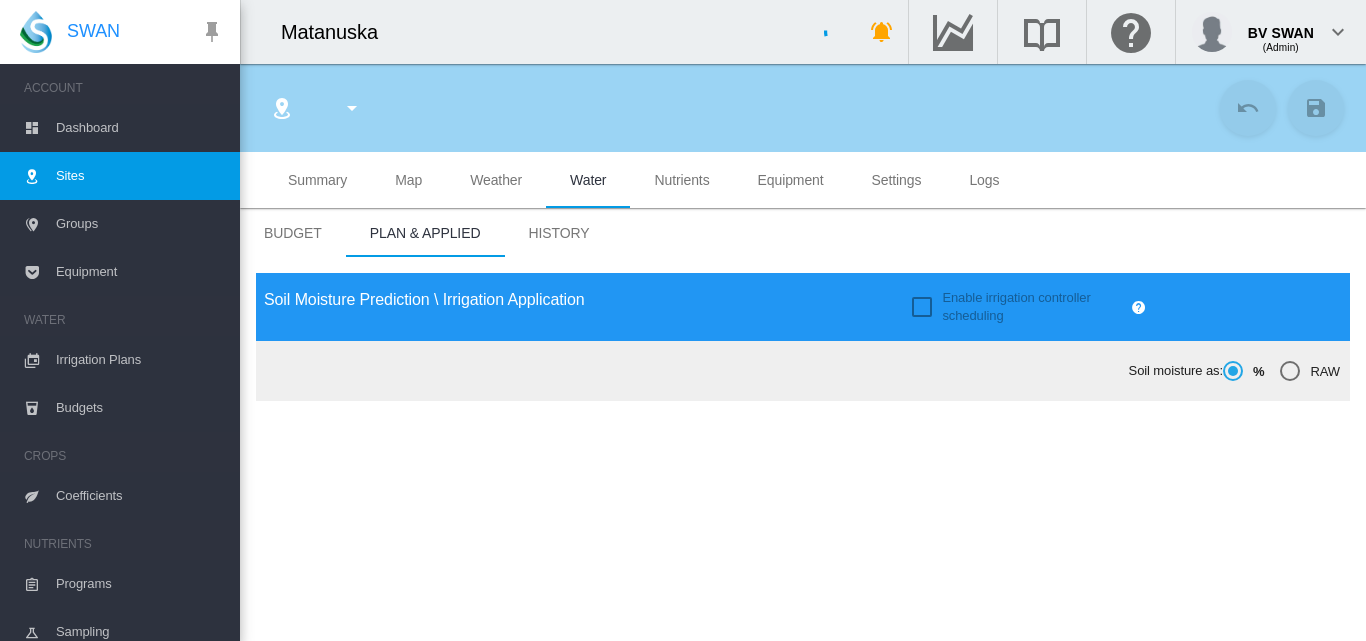 type on "**********" 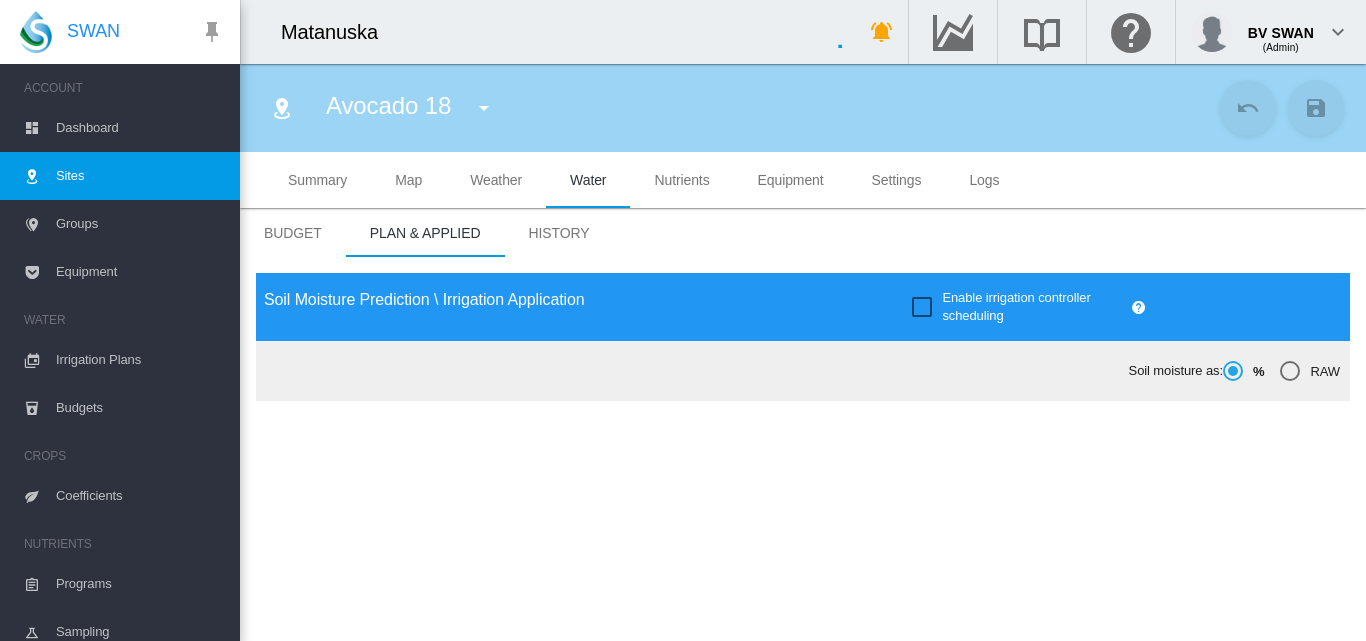 type on "****" 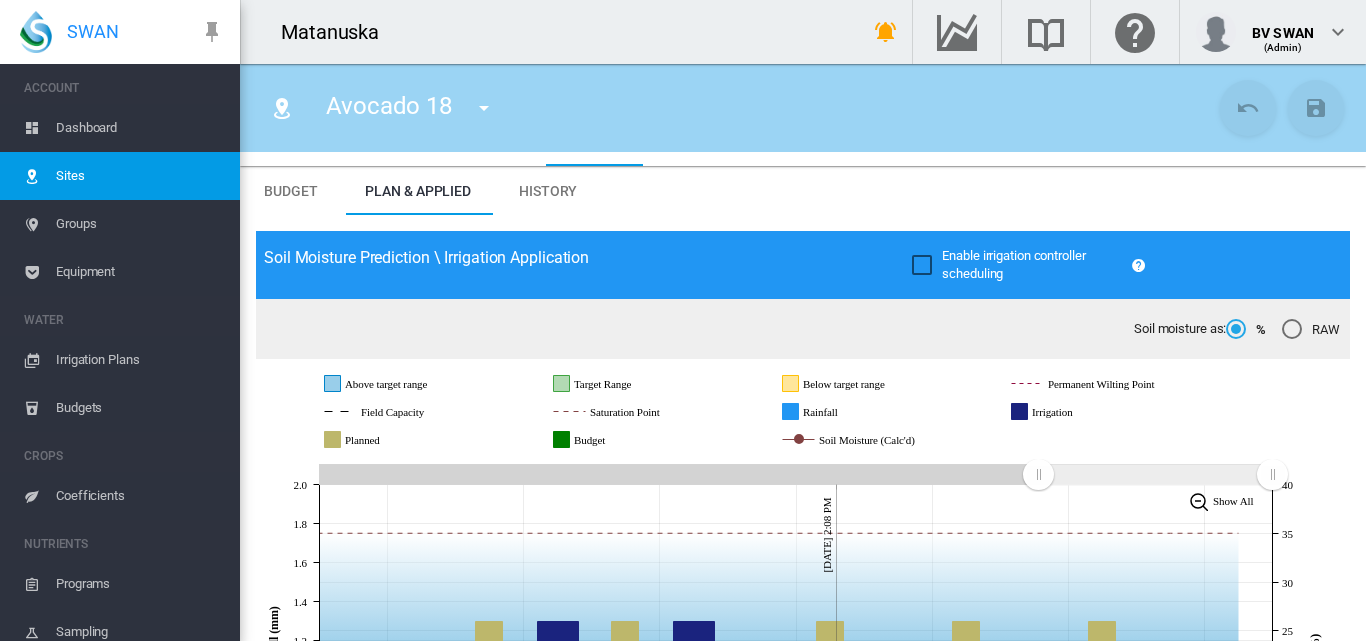 scroll, scrollTop: 0, scrollLeft: 0, axis: both 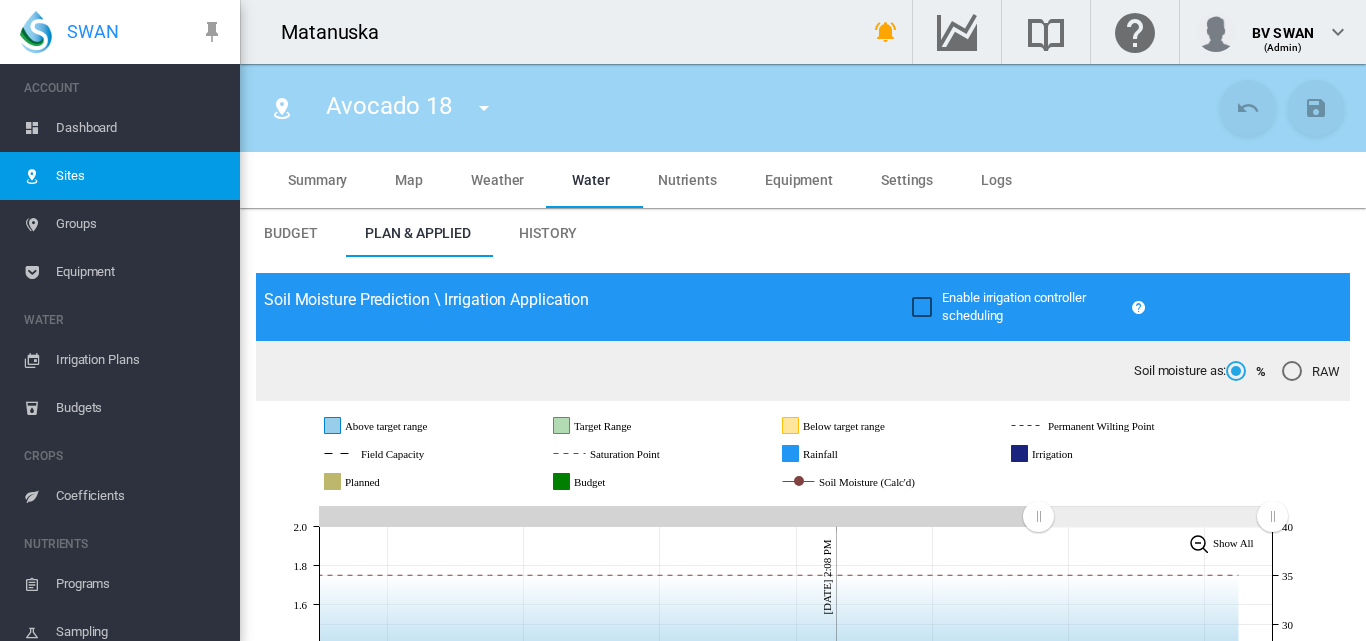 click on "Weather" at bounding box center [497, 180] 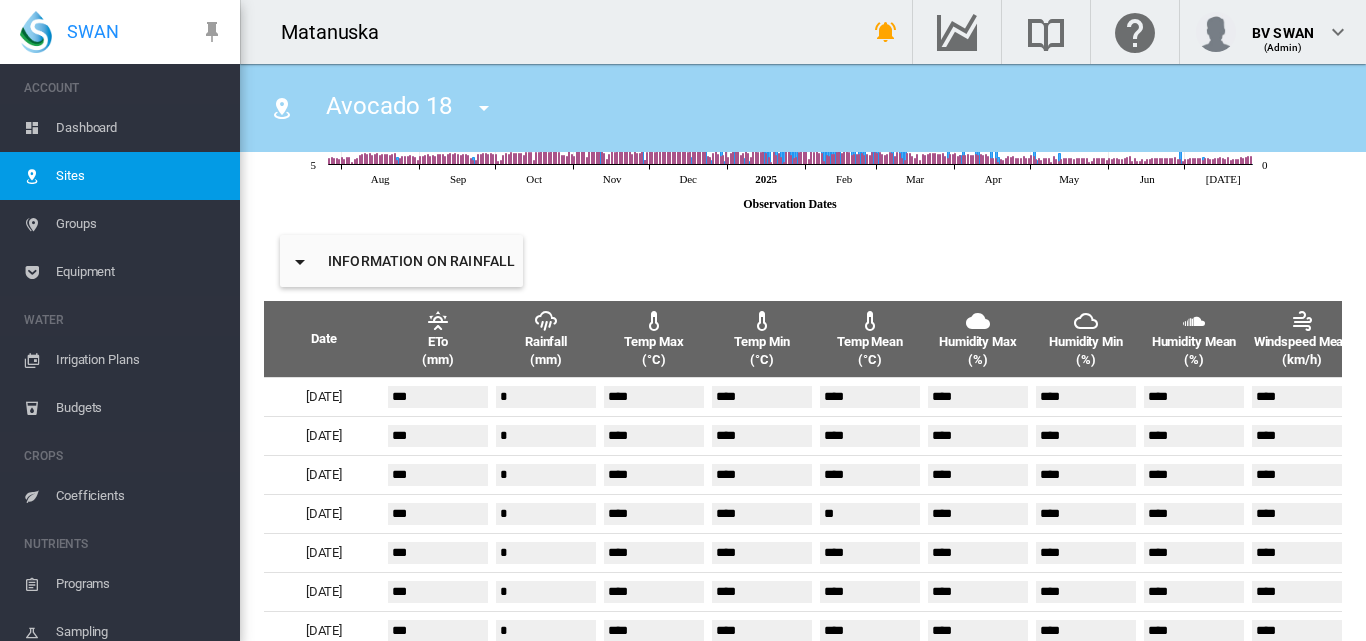 scroll, scrollTop: 700, scrollLeft: 0, axis: vertical 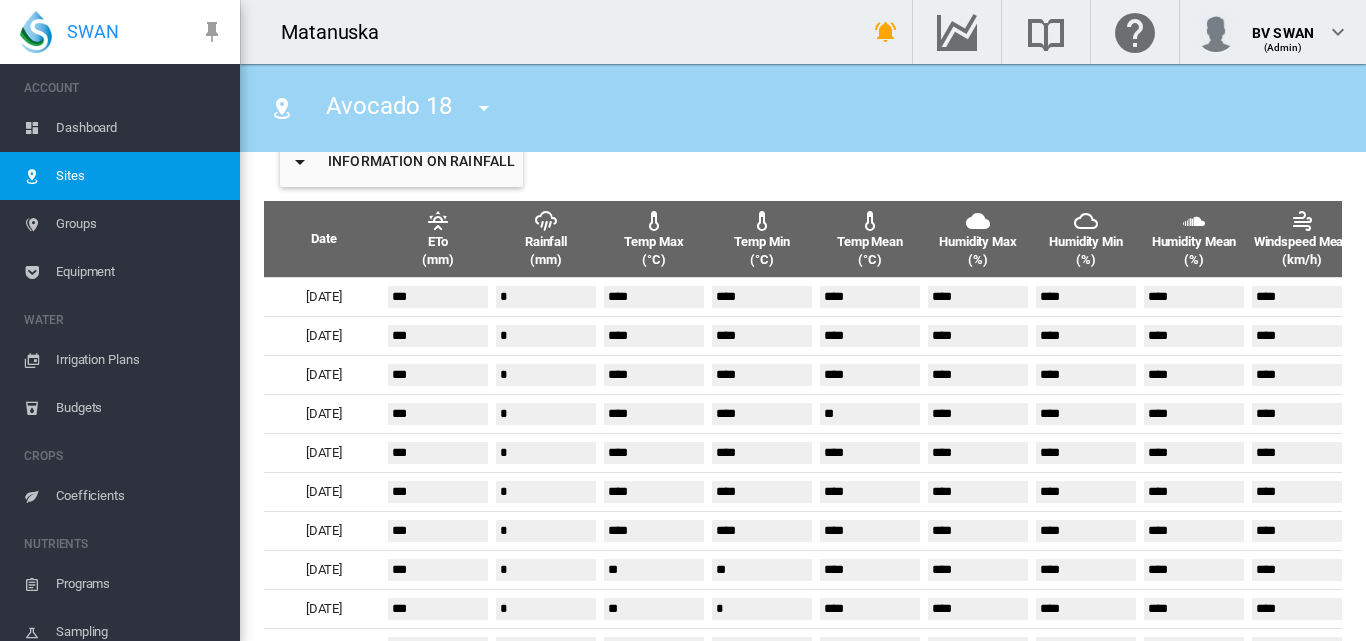 click at bounding box center (484, 108) 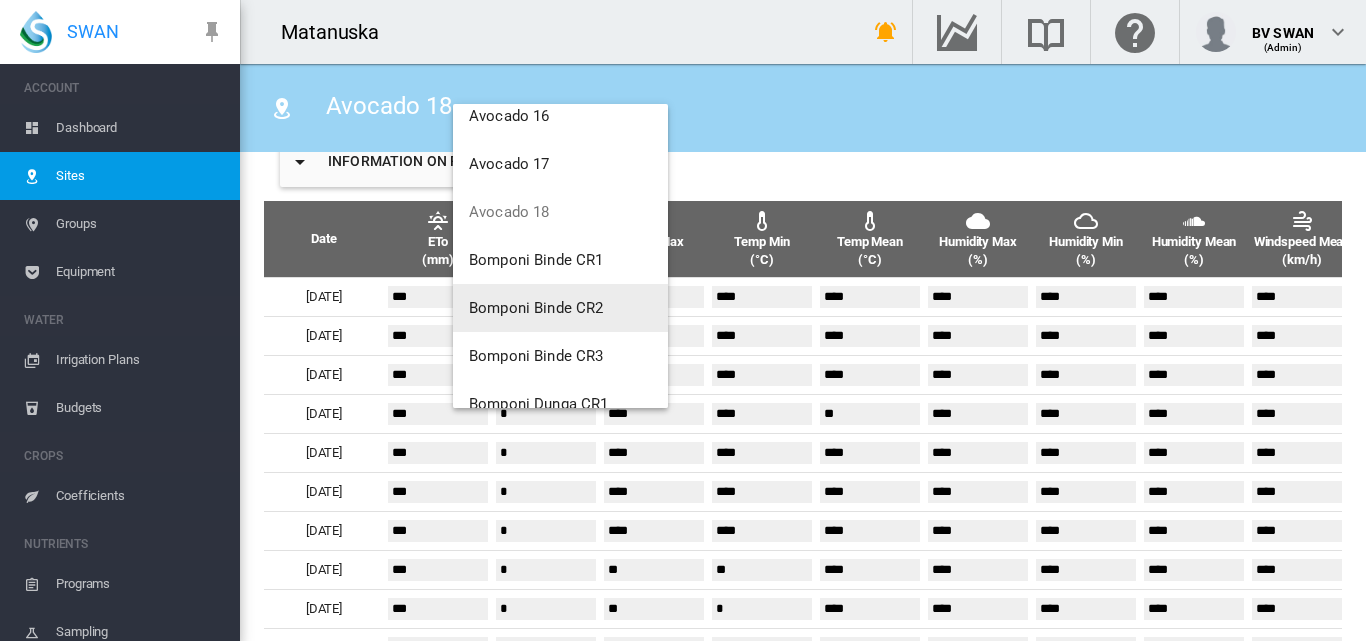 scroll, scrollTop: 700, scrollLeft: 0, axis: vertical 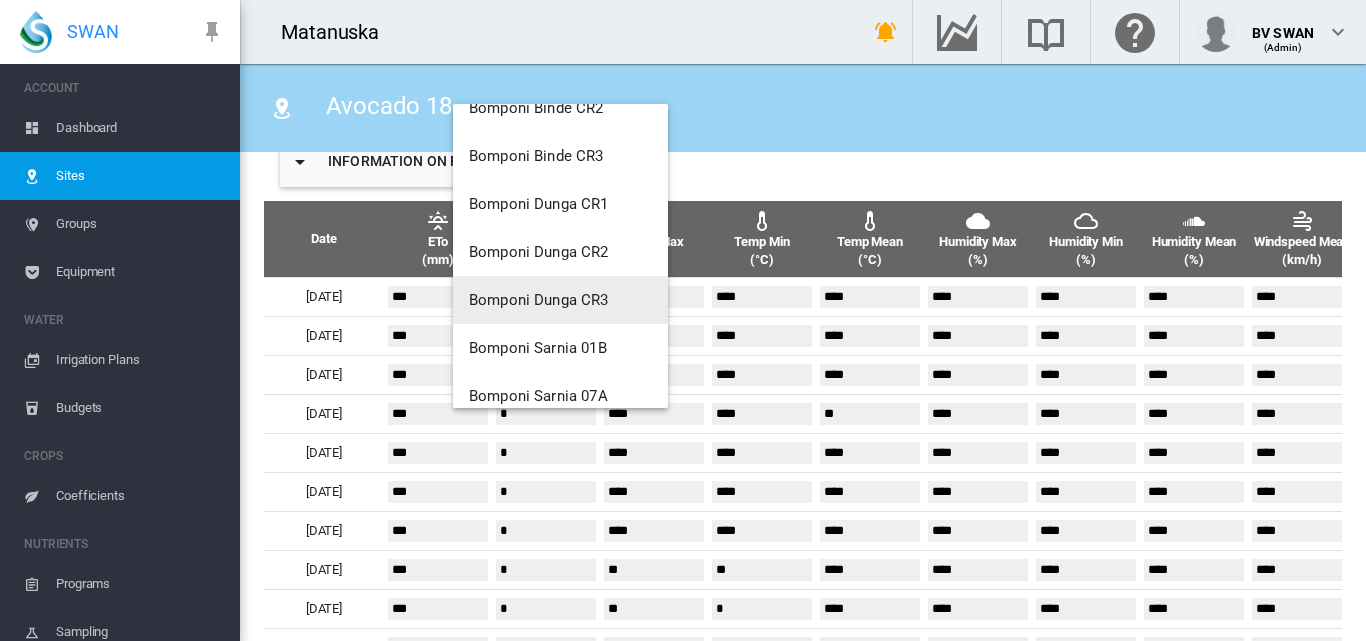 click on "Bomponi Dunga CR3" at bounding box center (539, 300) 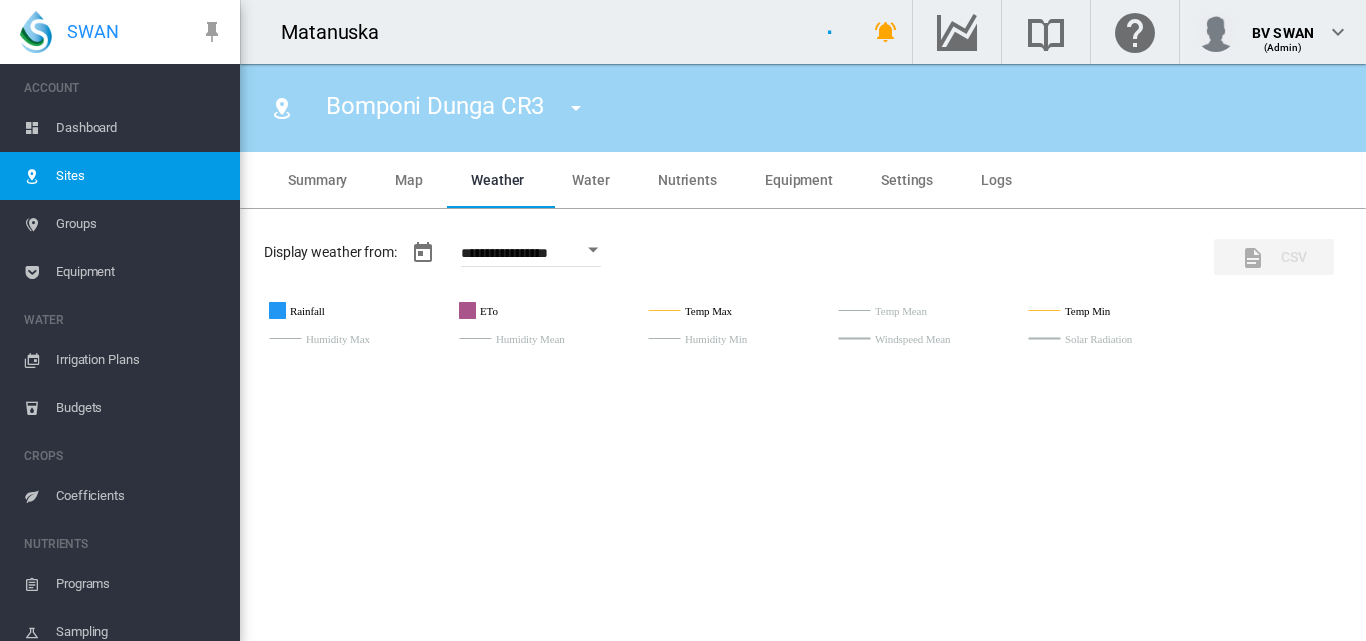 type on "**********" 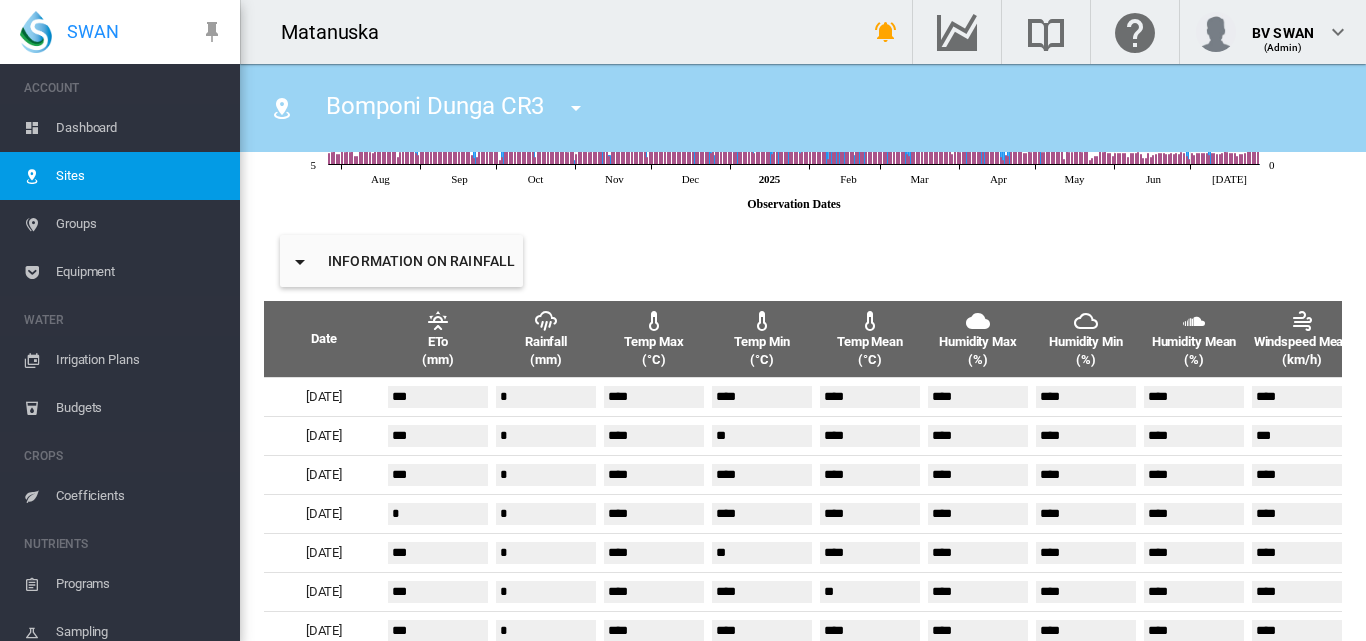 scroll, scrollTop: 700, scrollLeft: 0, axis: vertical 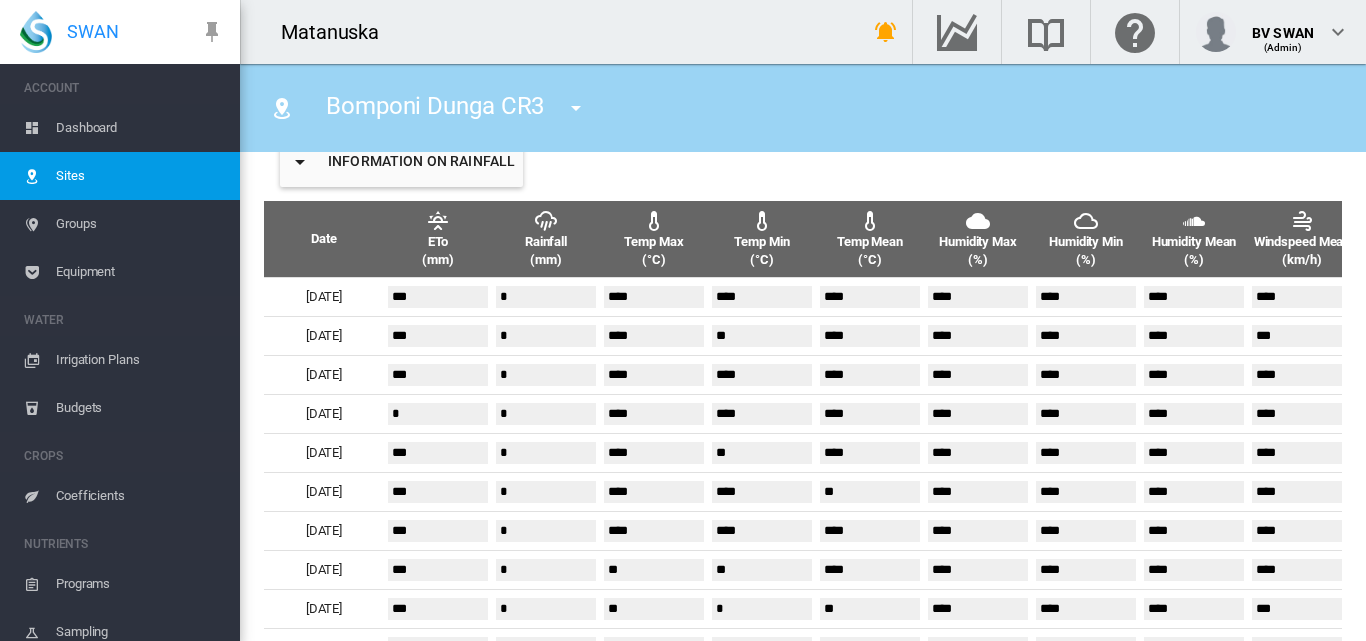click at bounding box center (576, 108) 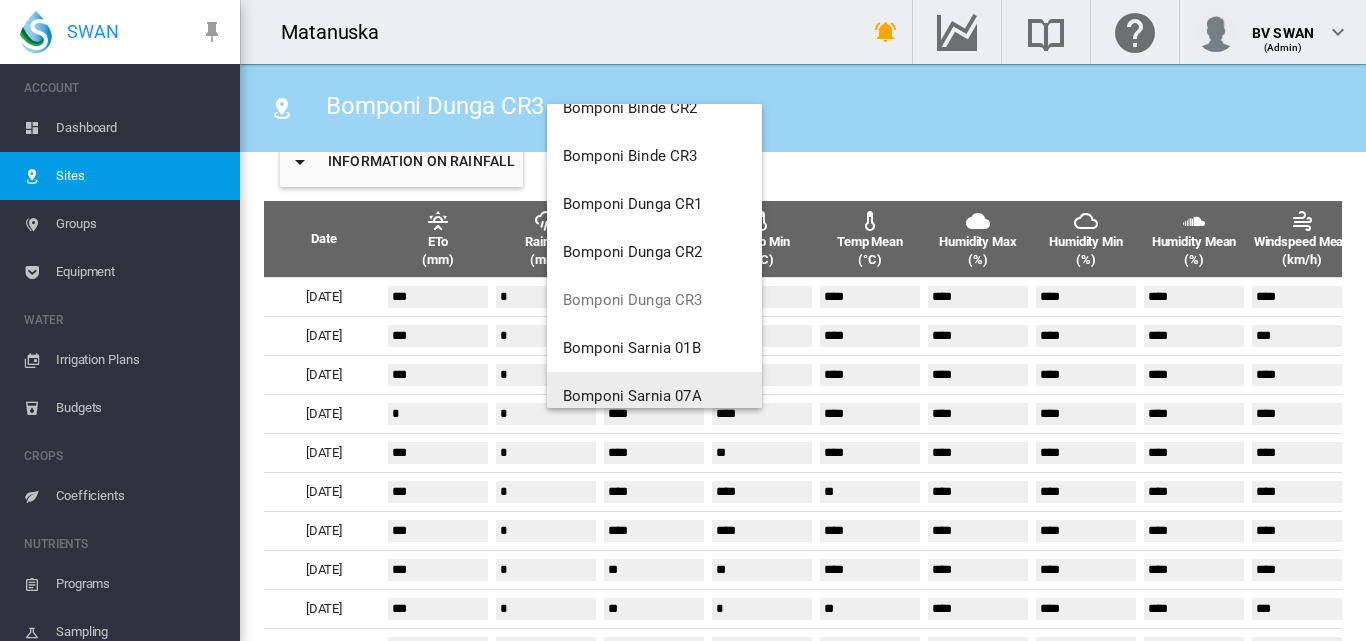 scroll, scrollTop: 1100, scrollLeft: 0, axis: vertical 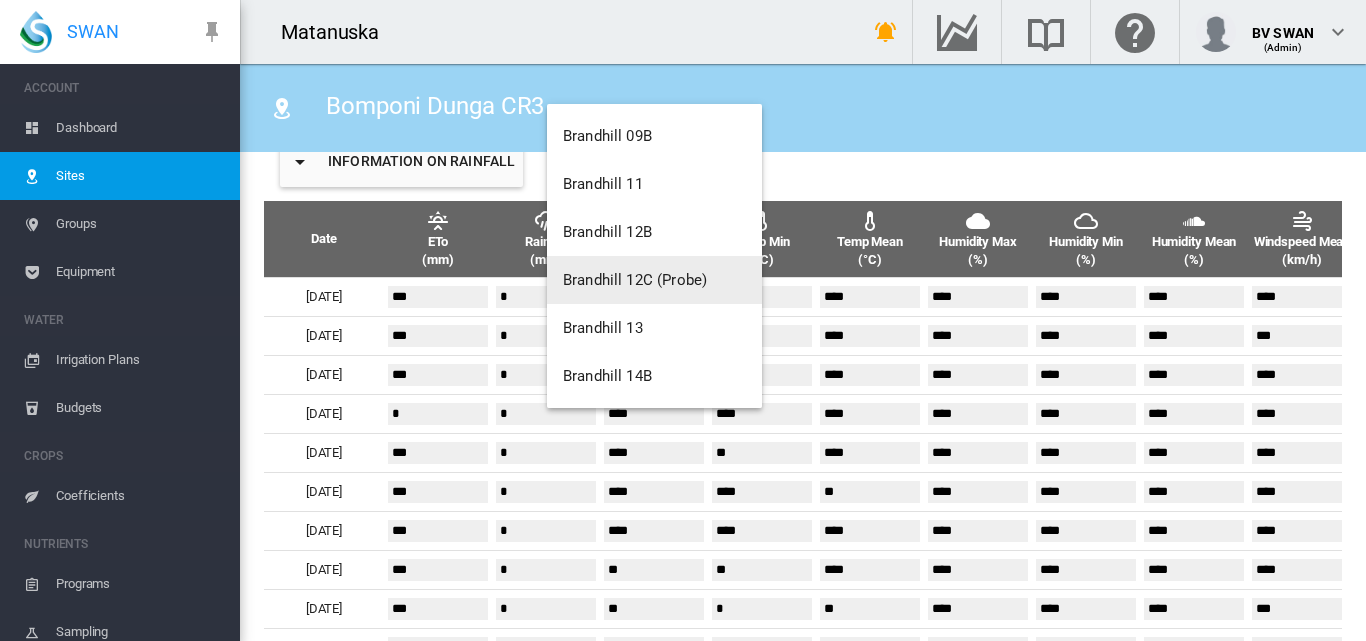 click on "Brandhill 12C (Probe)" at bounding box center [635, 280] 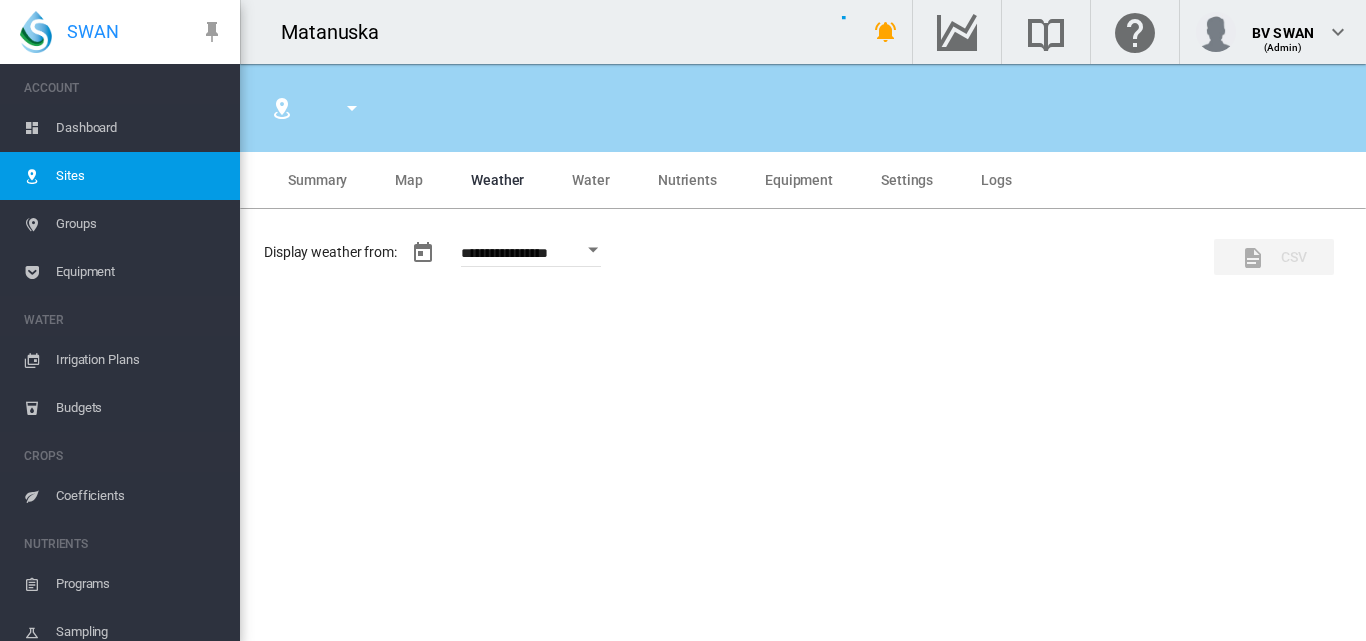 type on "**********" 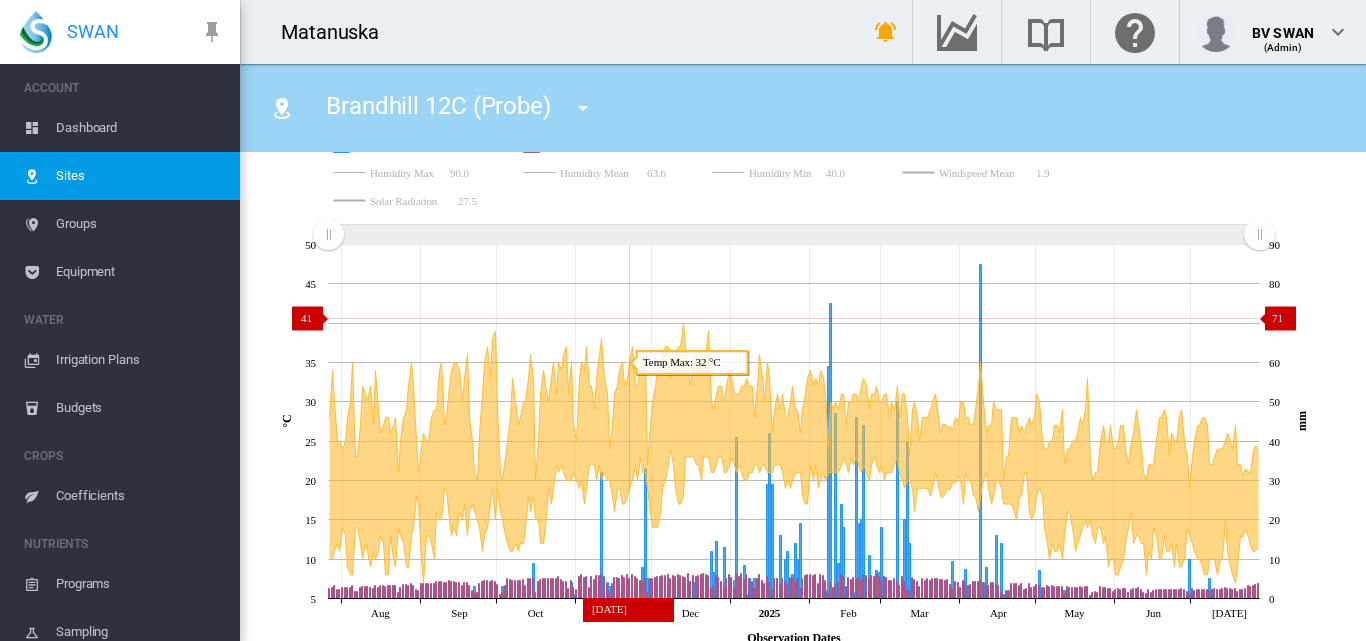 scroll, scrollTop: 0, scrollLeft: 0, axis: both 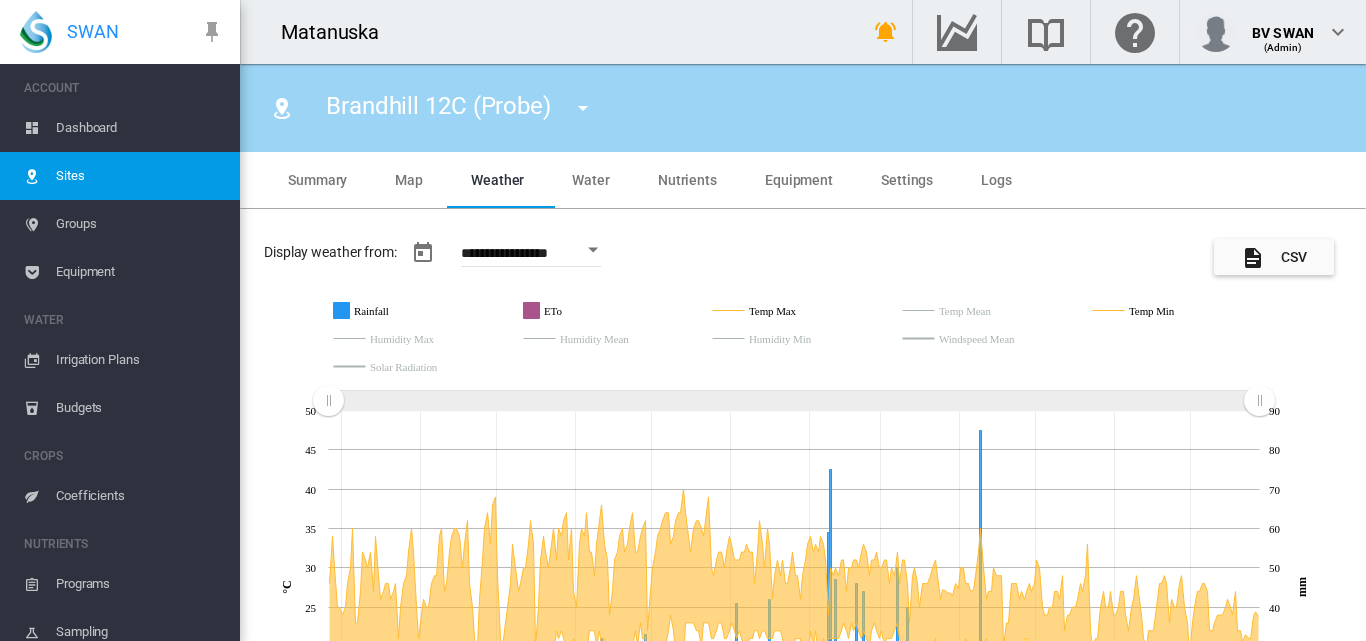click on "Water" at bounding box center [591, 180] 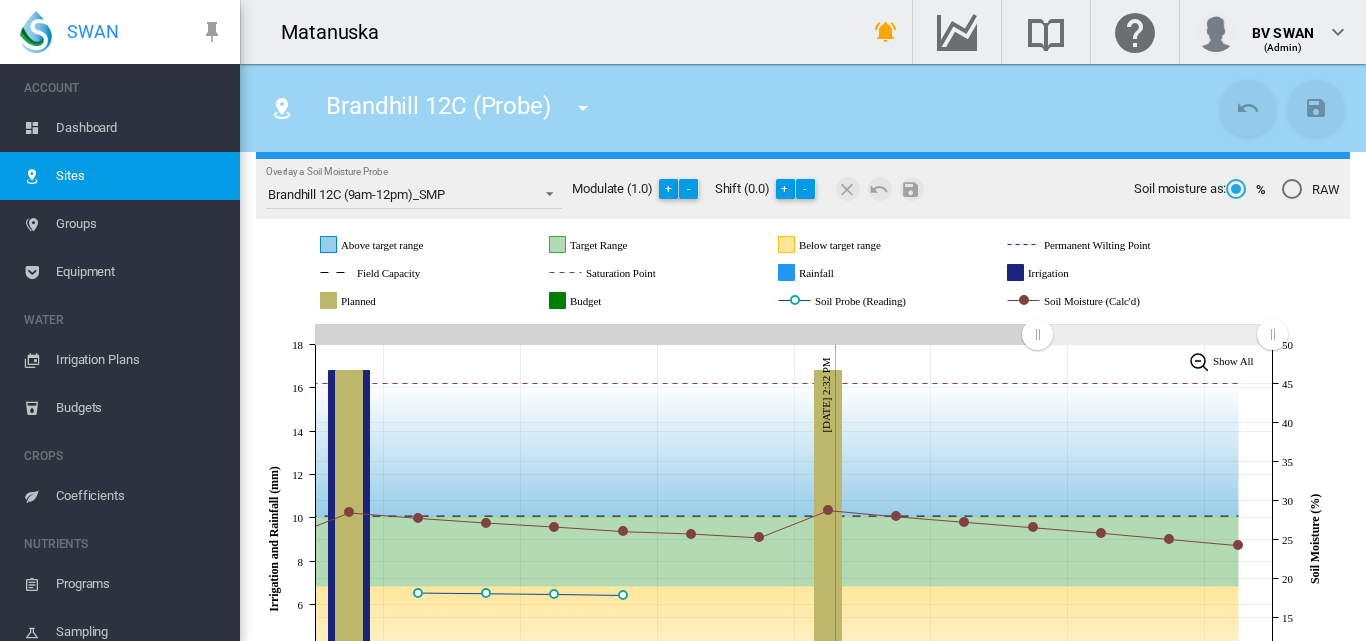 scroll, scrollTop: 0, scrollLeft: 0, axis: both 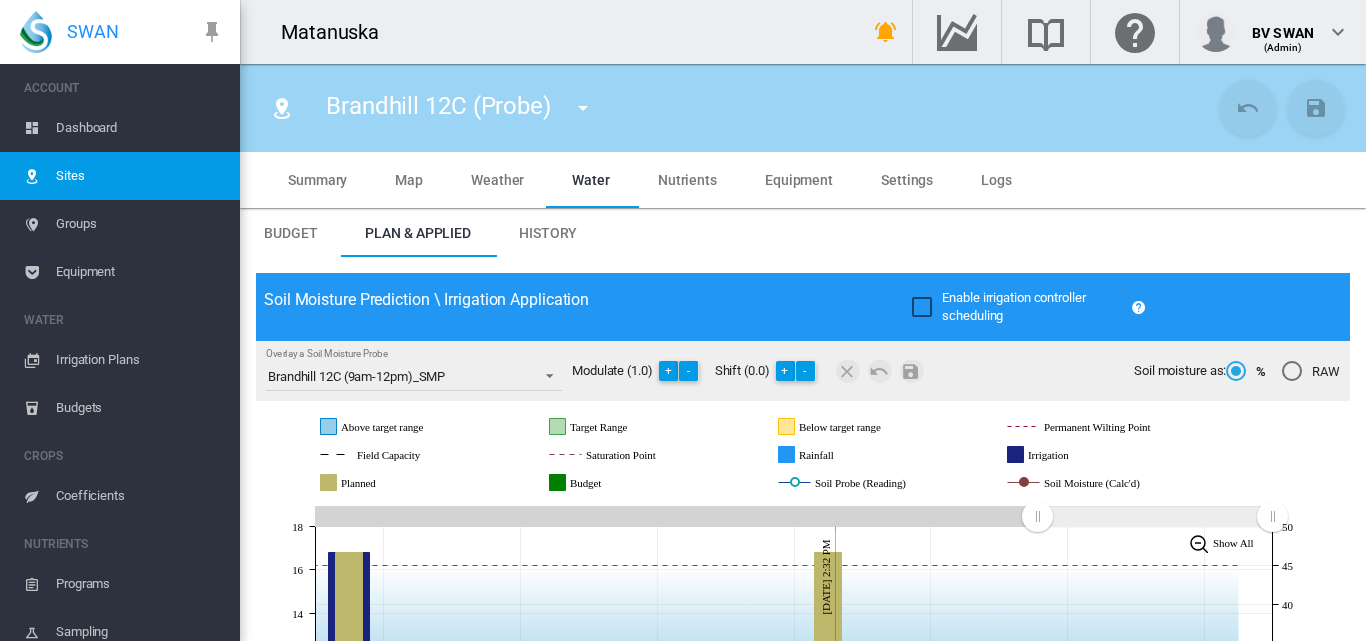 click on "Weather" at bounding box center [497, 180] 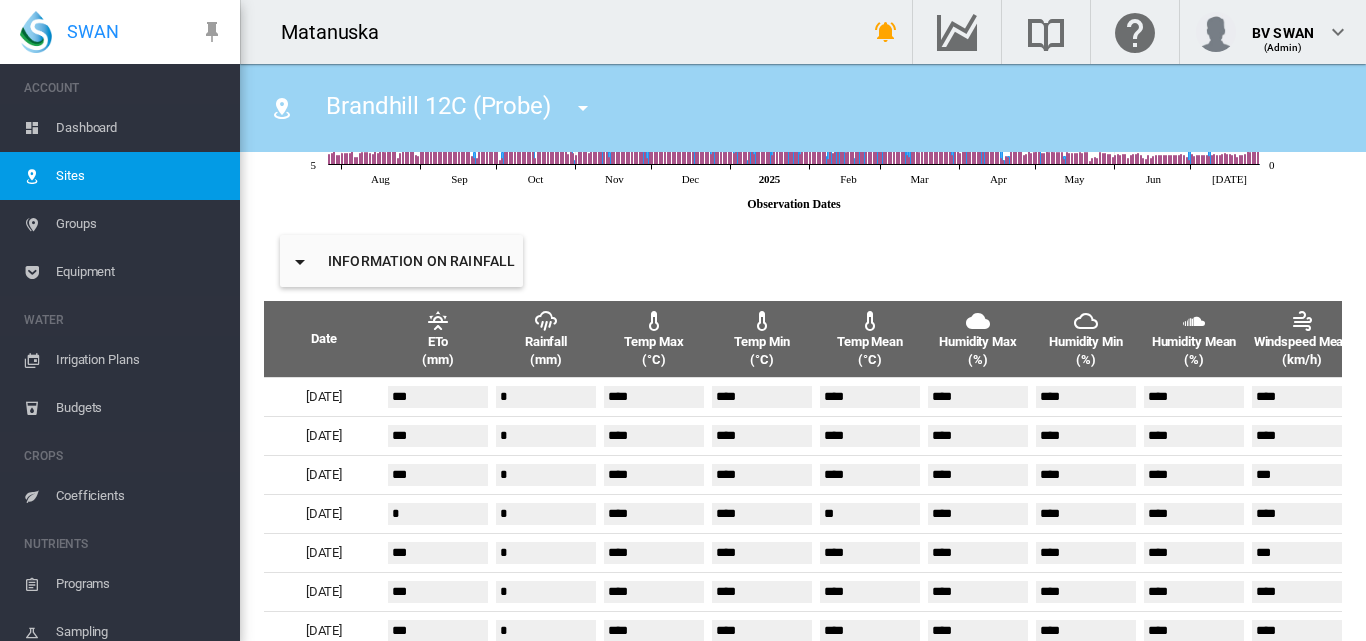 scroll, scrollTop: 700, scrollLeft: 0, axis: vertical 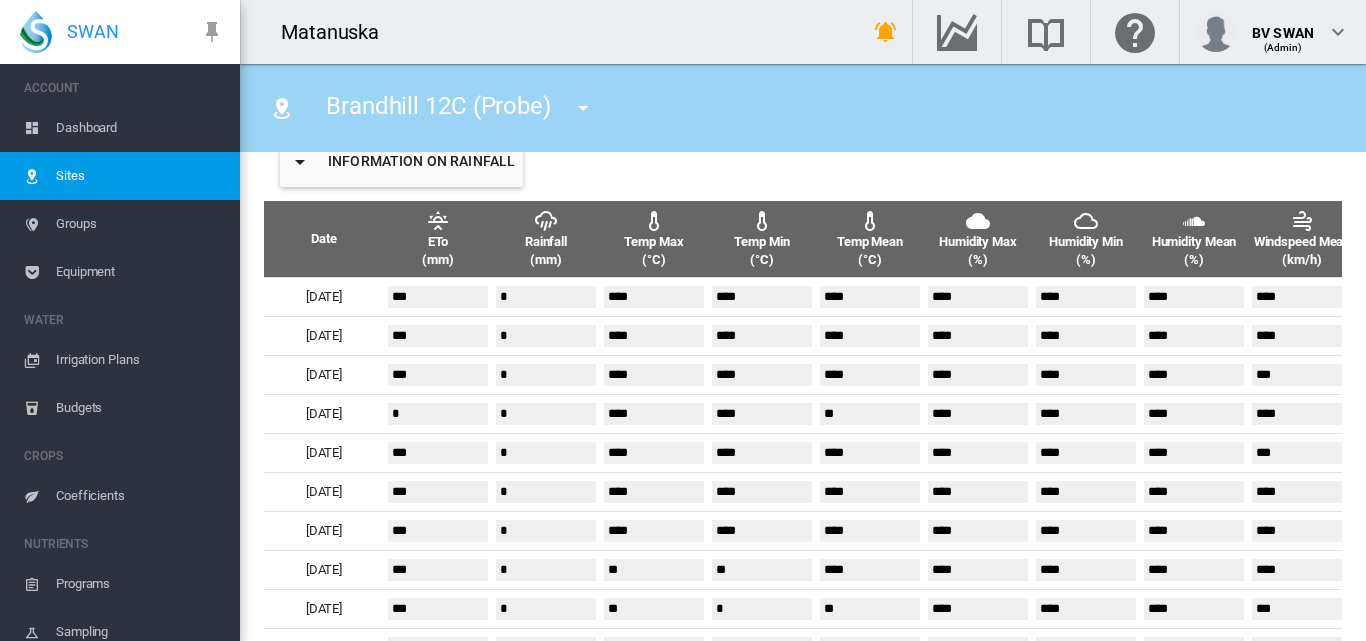 click at bounding box center [583, 108] 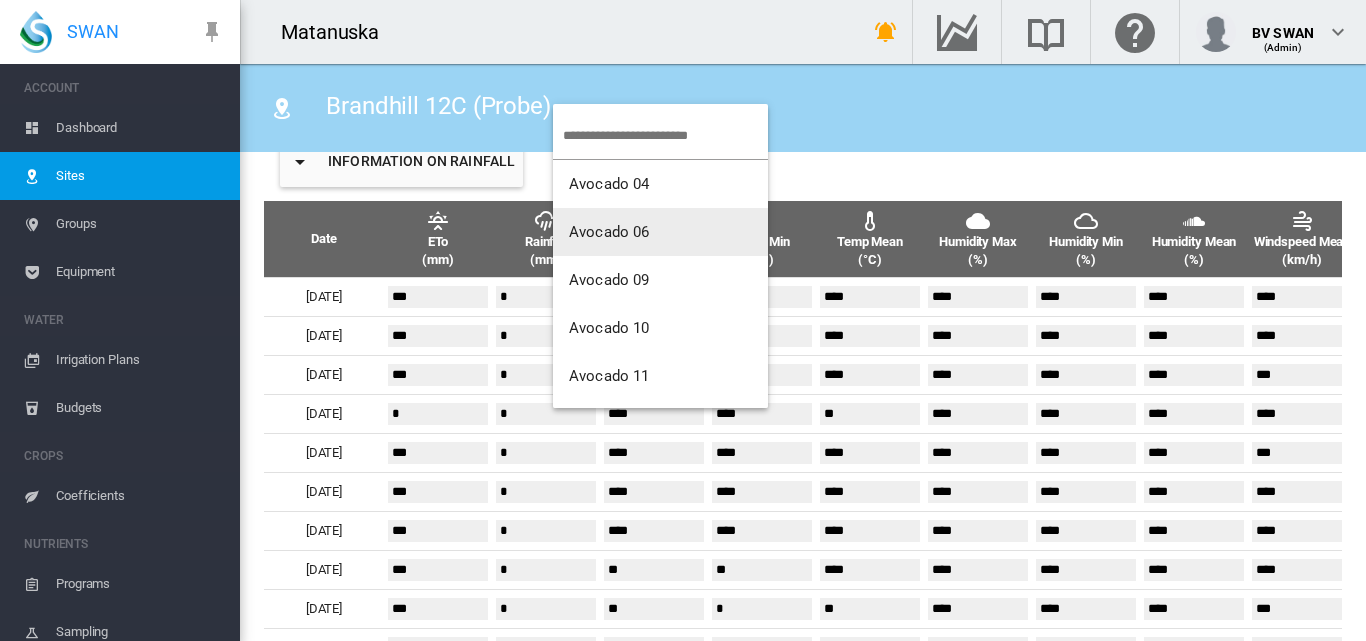 scroll, scrollTop: 400, scrollLeft: 0, axis: vertical 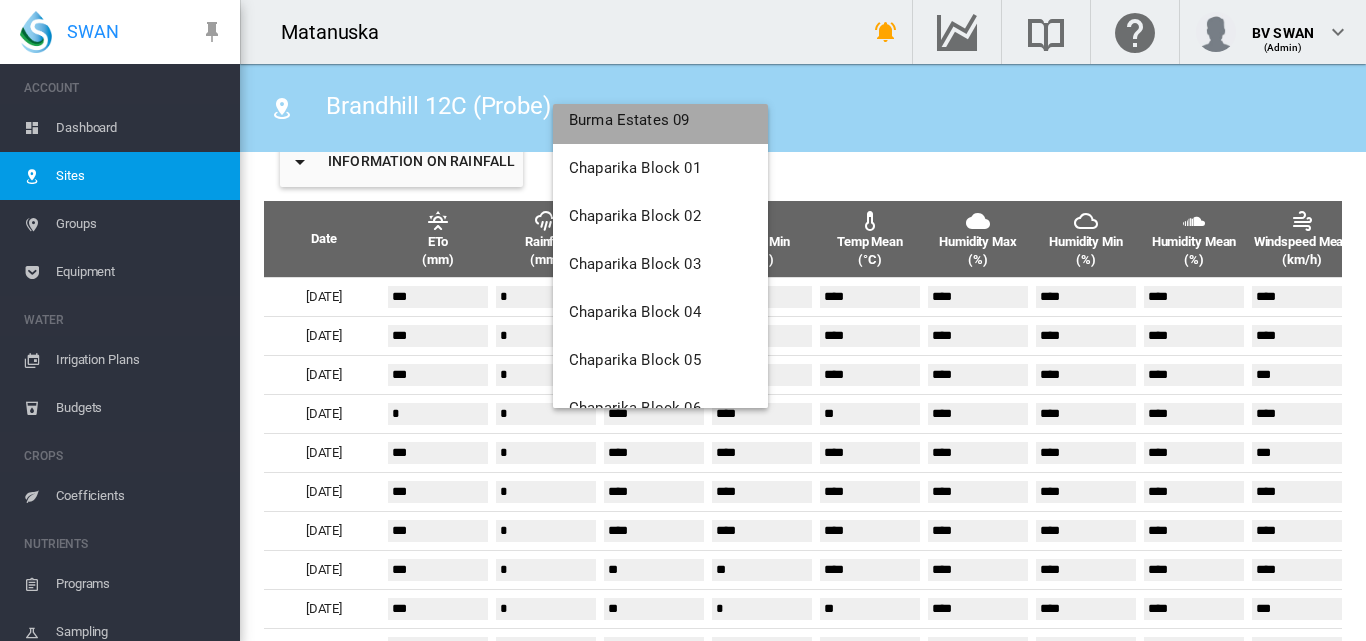 click on "Burma Estates 09" at bounding box center (629, 120) 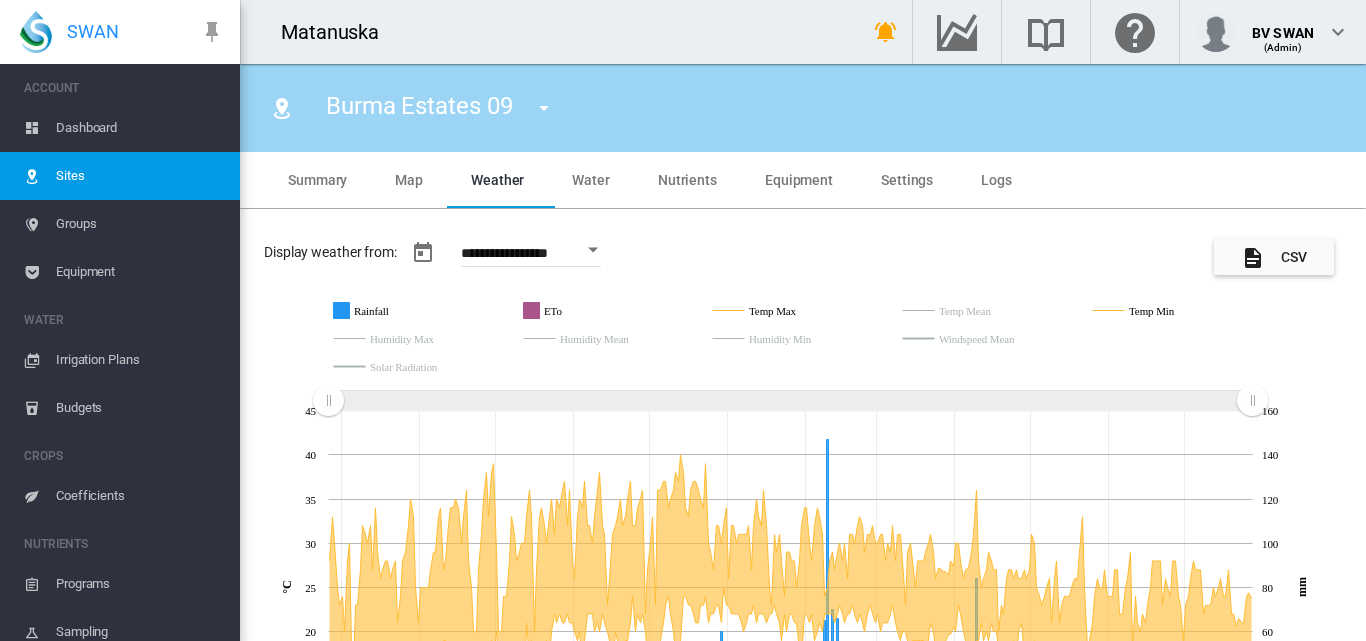 scroll, scrollTop: 0, scrollLeft: 0, axis: both 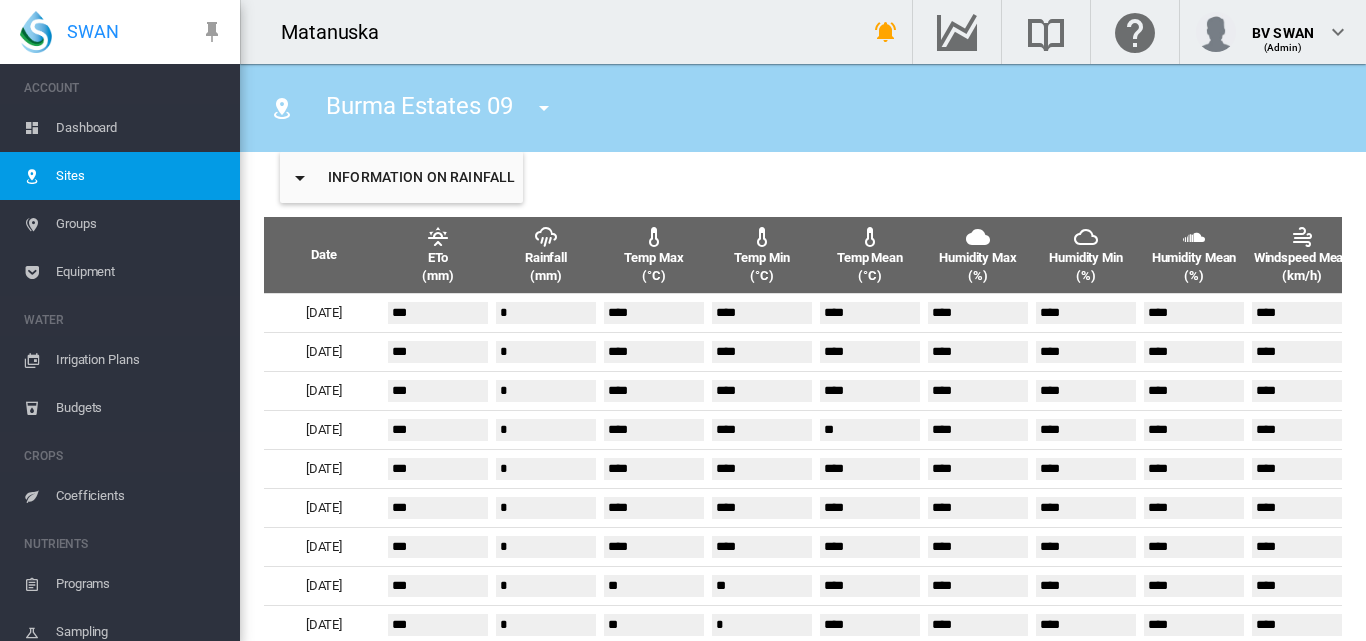 click at bounding box center [544, 108] 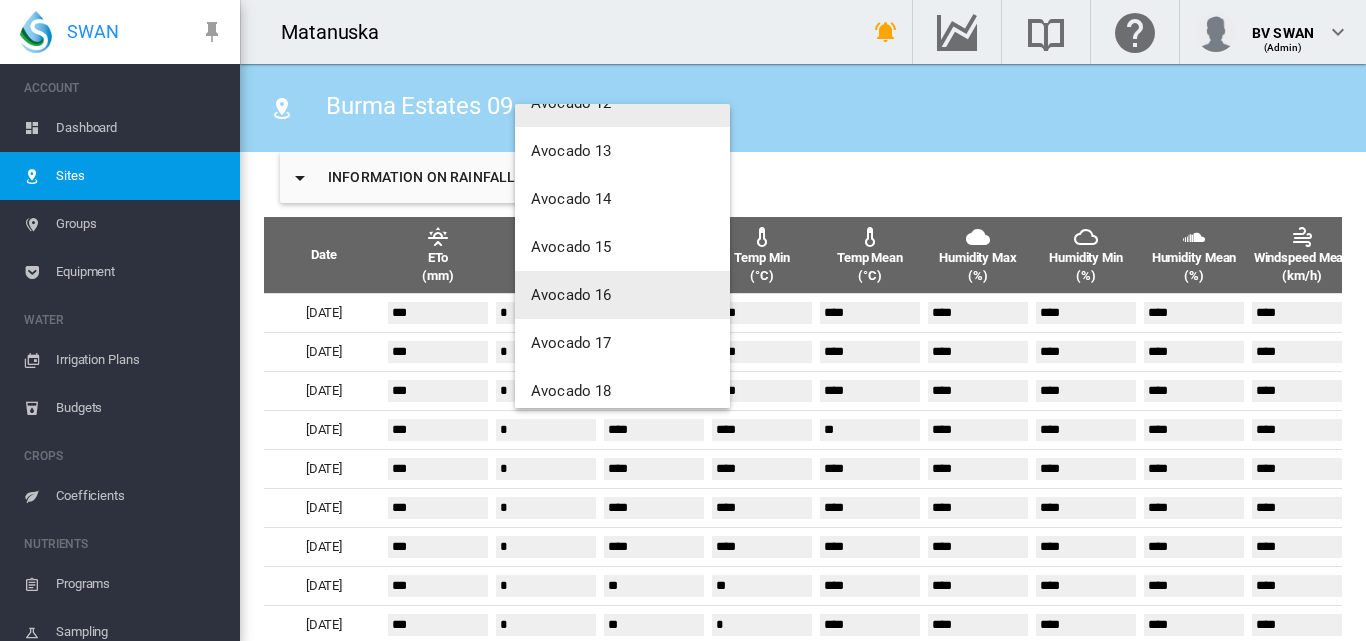 scroll, scrollTop: 400, scrollLeft: 0, axis: vertical 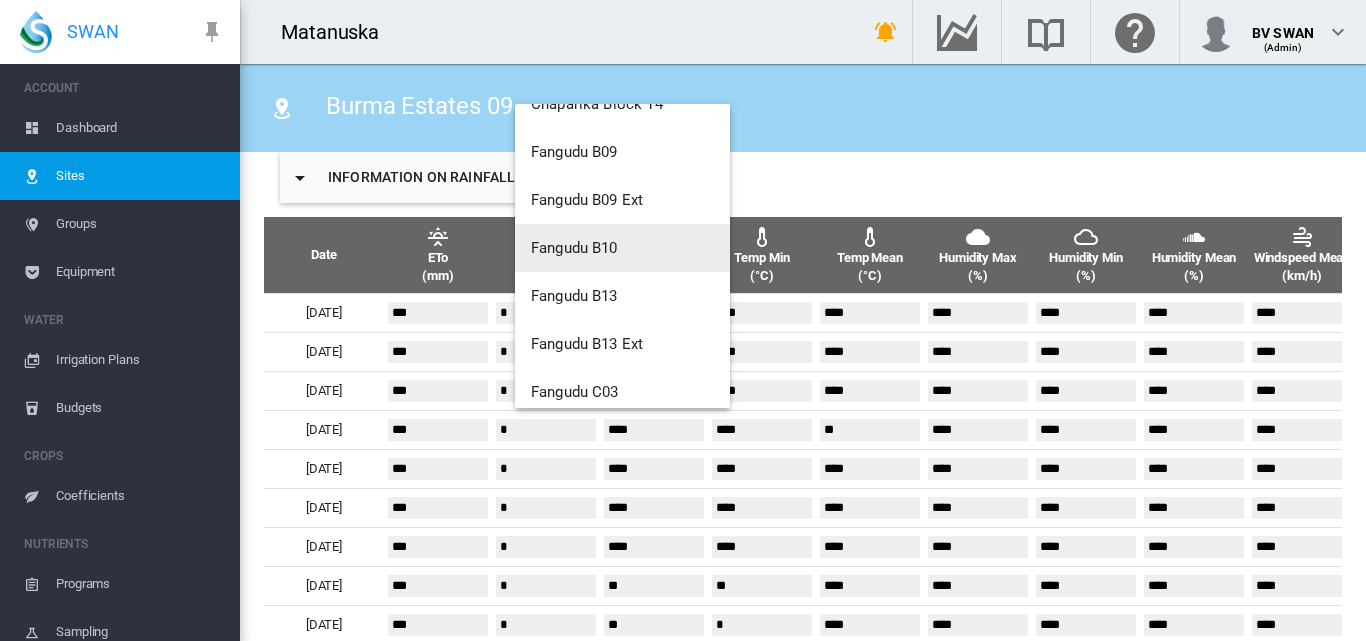 click on "Fangudu B10" at bounding box center [574, 248] 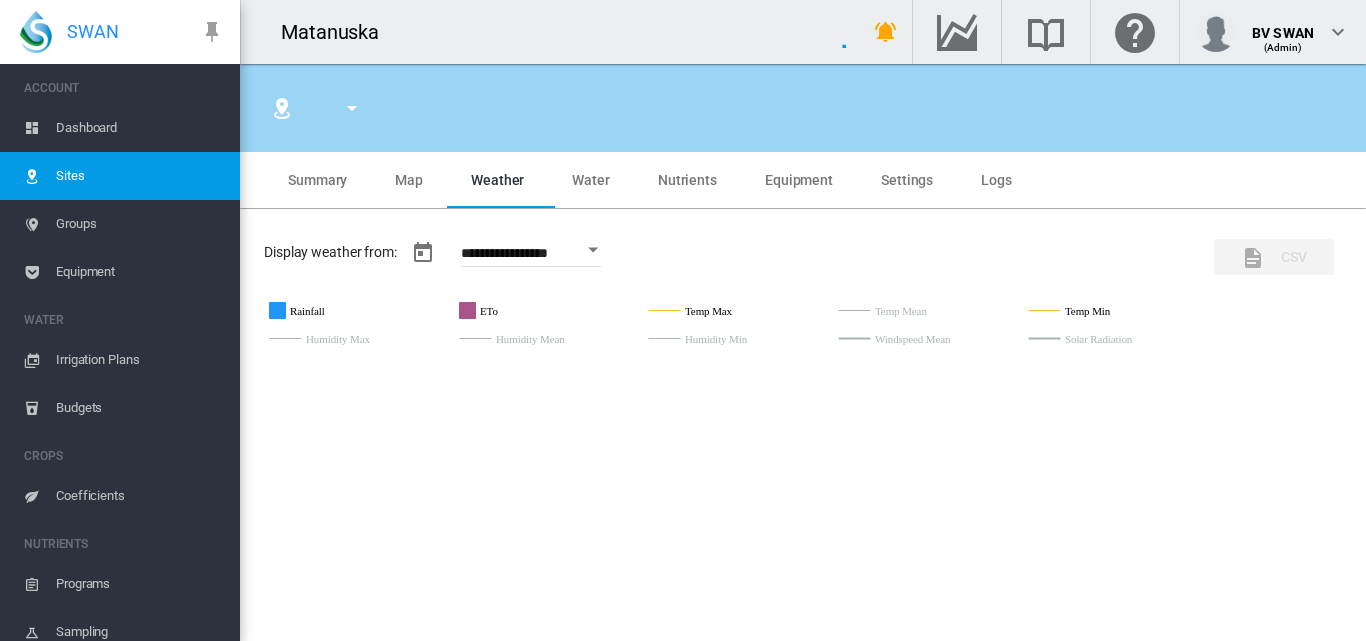 type on "*****" 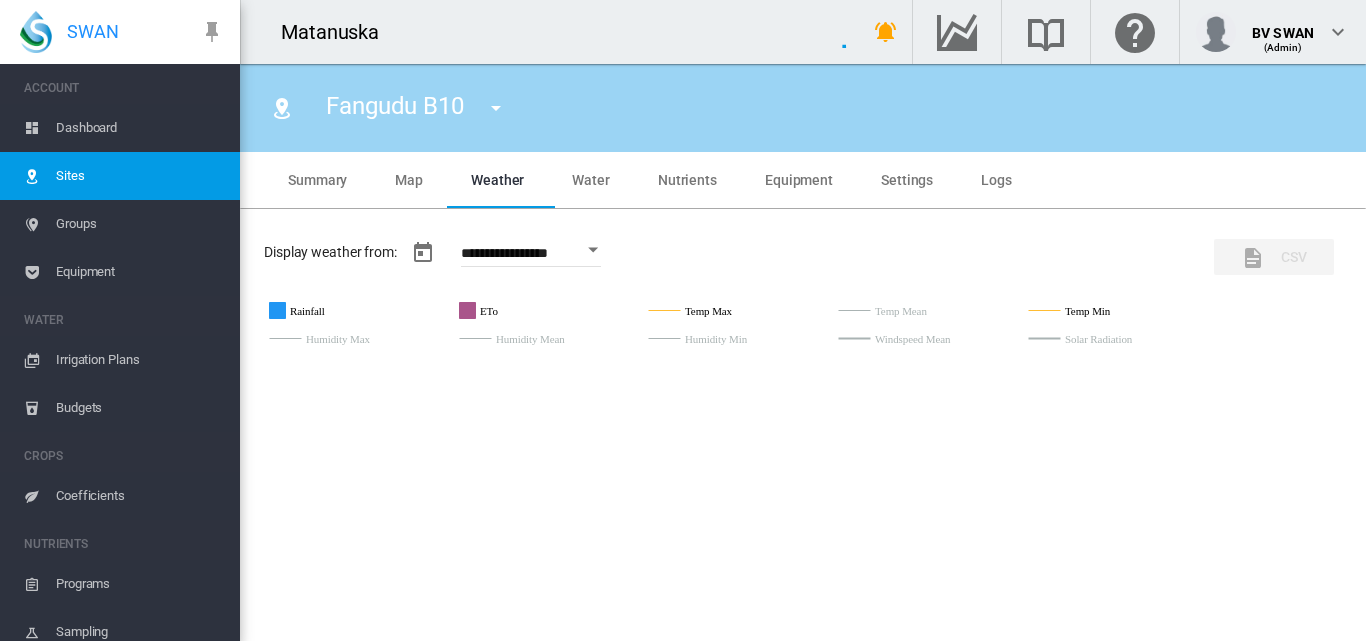 type on "**********" 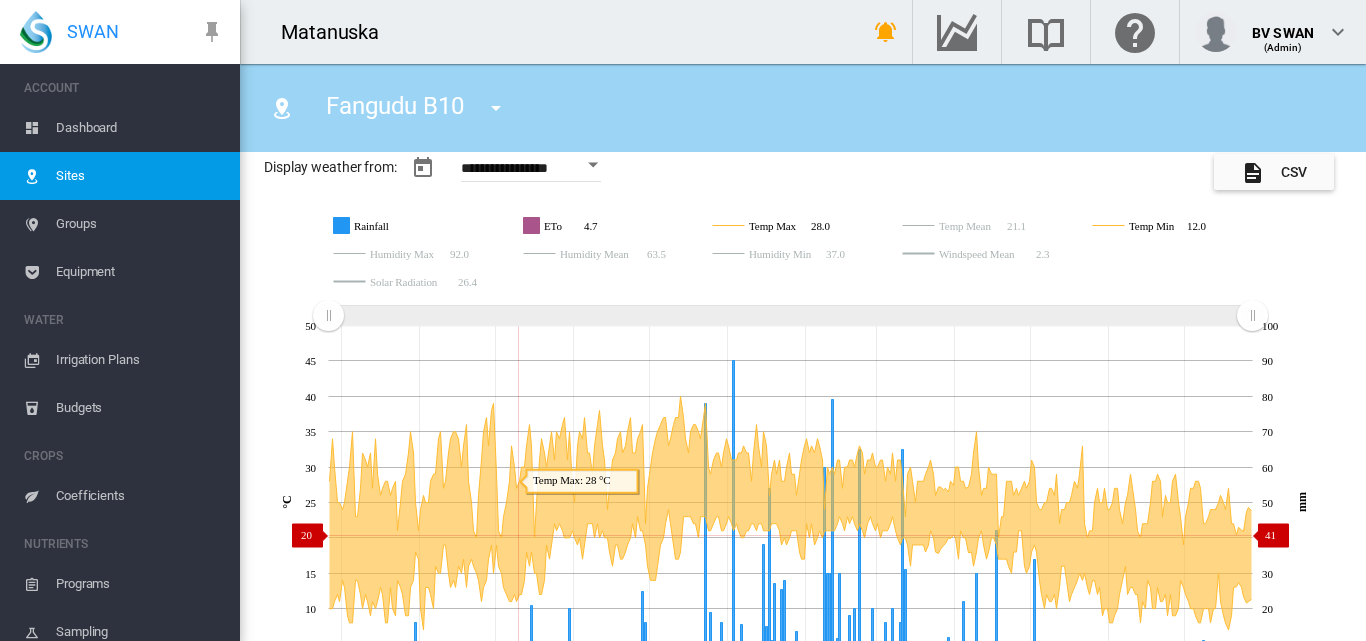 scroll, scrollTop: 0, scrollLeft: 0, axis: both 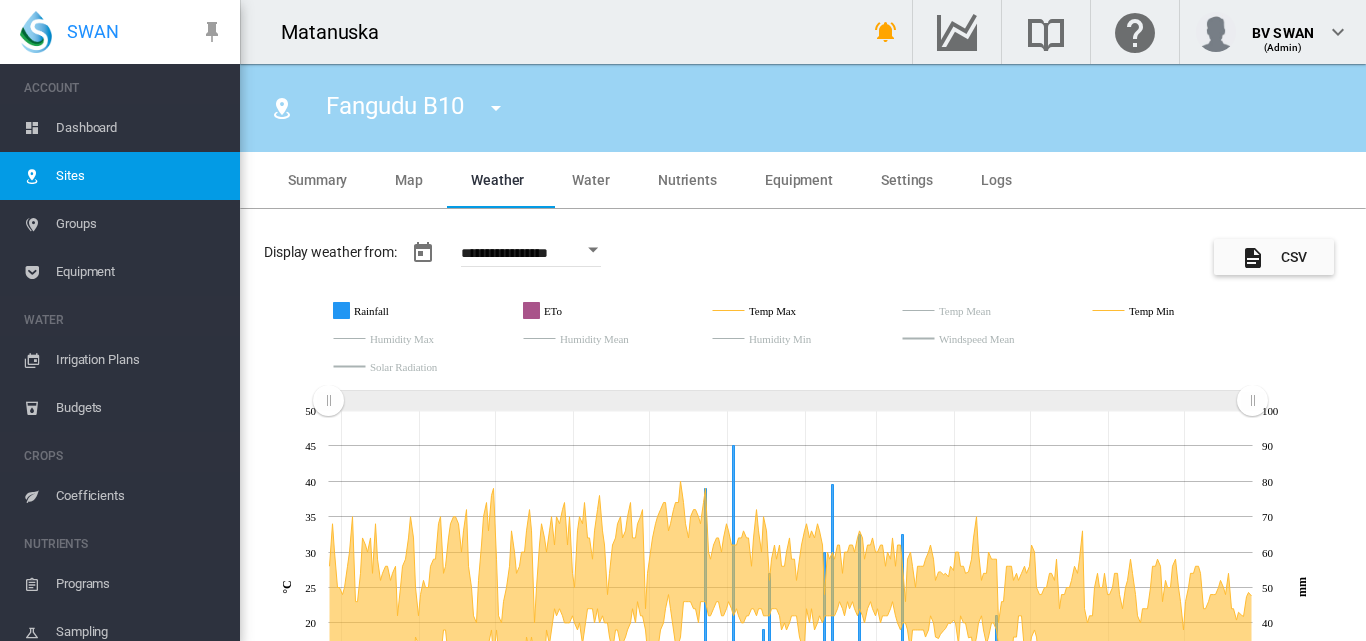 click on "Water" at bounding box center [591, 180] 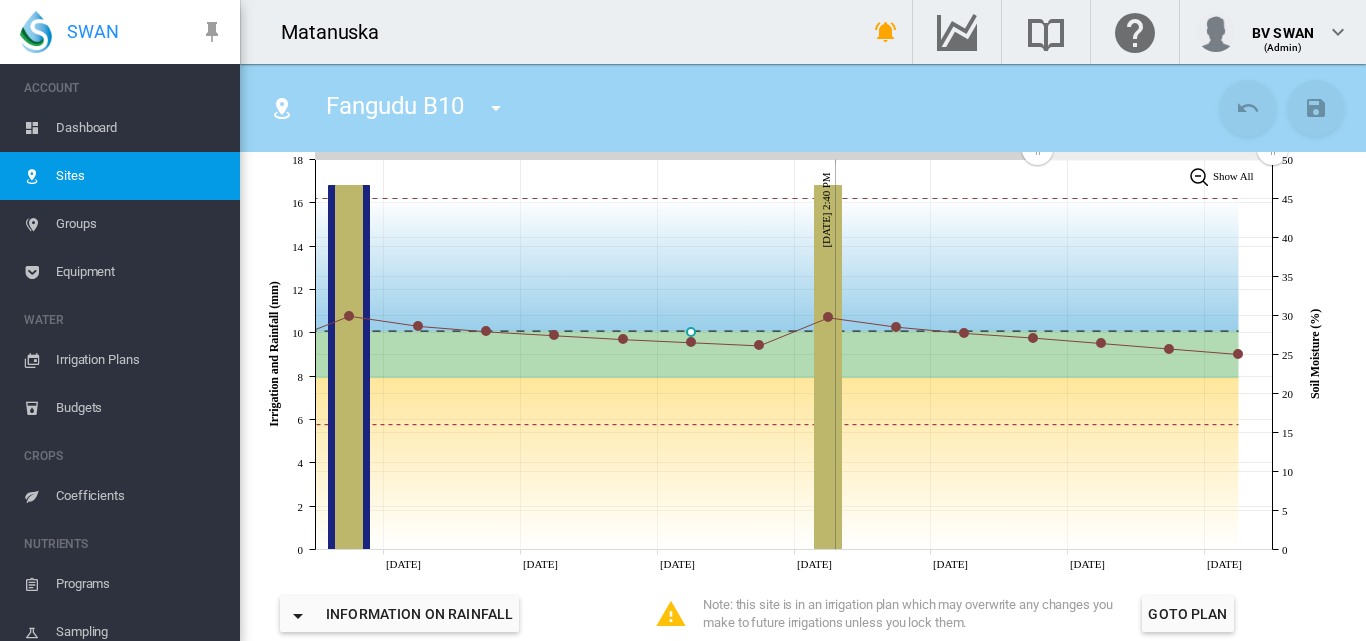scroll, scrollTop: 400, scrollLeft: 0, axis: vertical 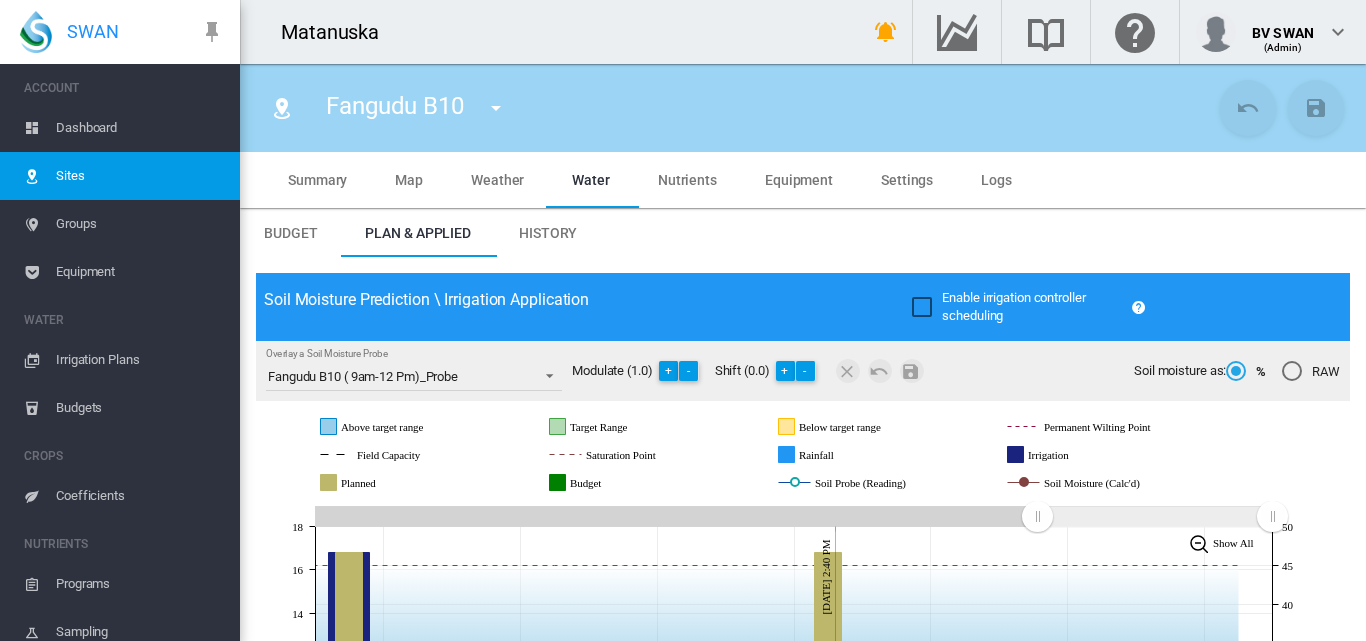 click on "Weather" at bounding box center (497, 180) 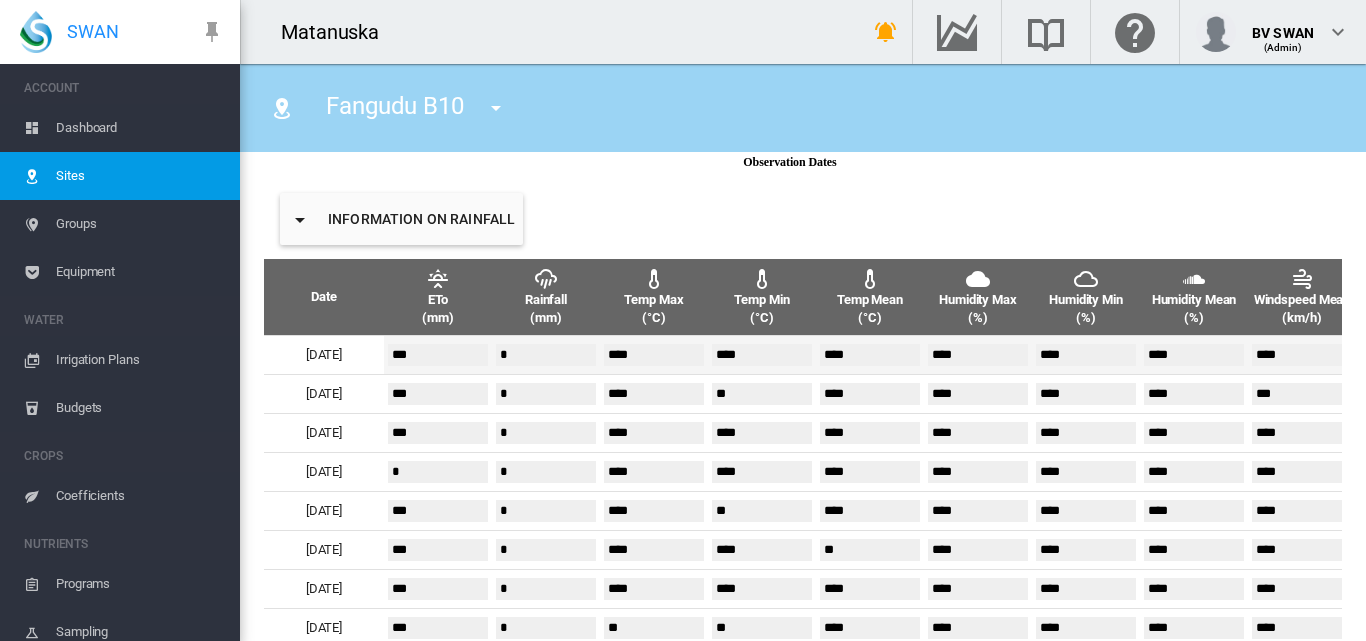 scroll, scrollTop: 700, scrollLeft: 0, axis: vertical 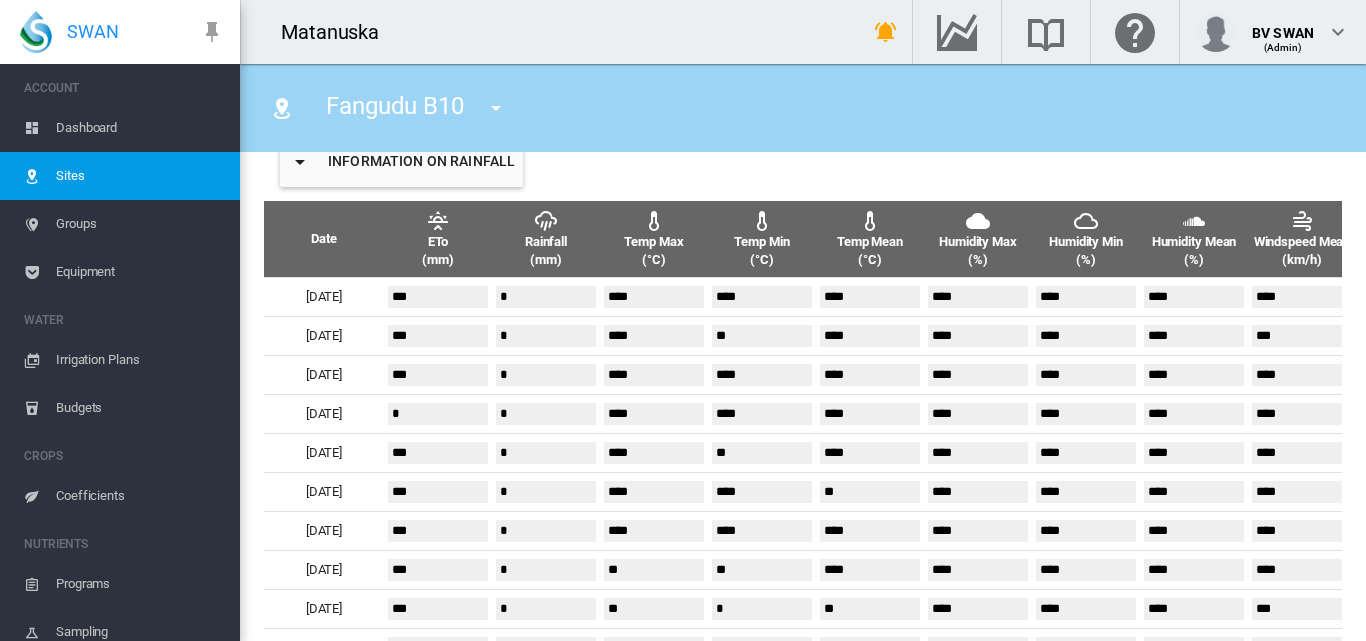 click at bounding box center (496, 108) 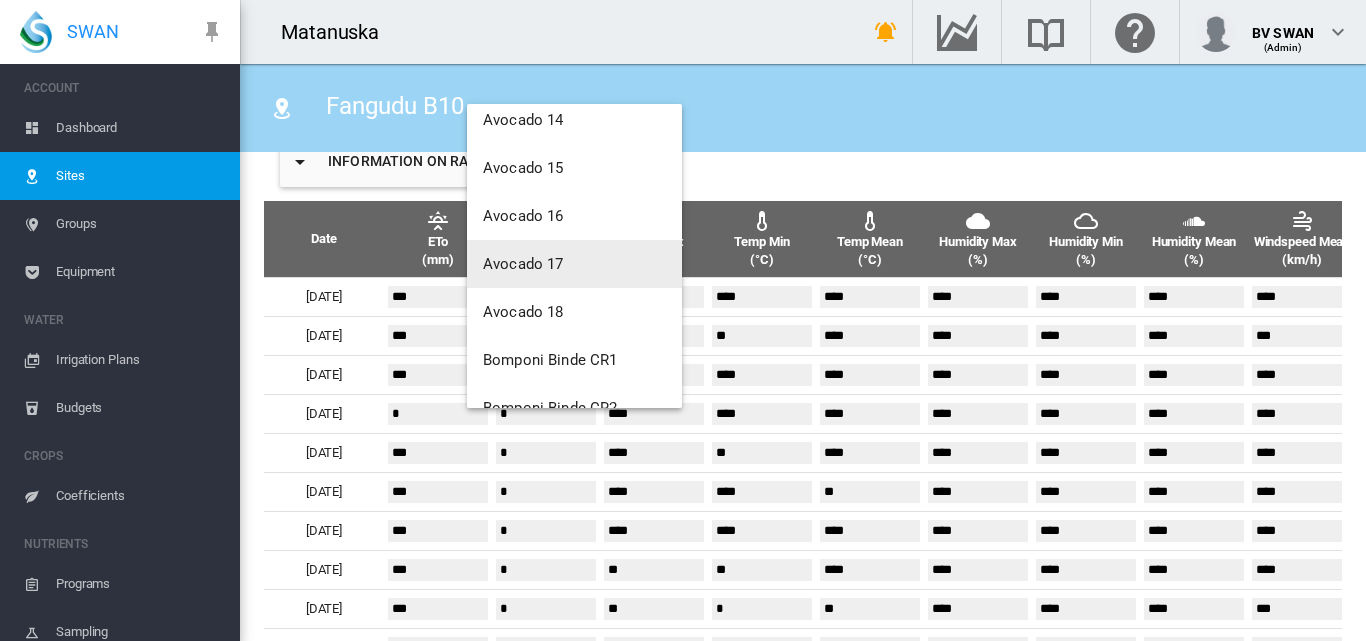 scroll, scrollTop: 900, scrollLeft: 0, axis: vertical 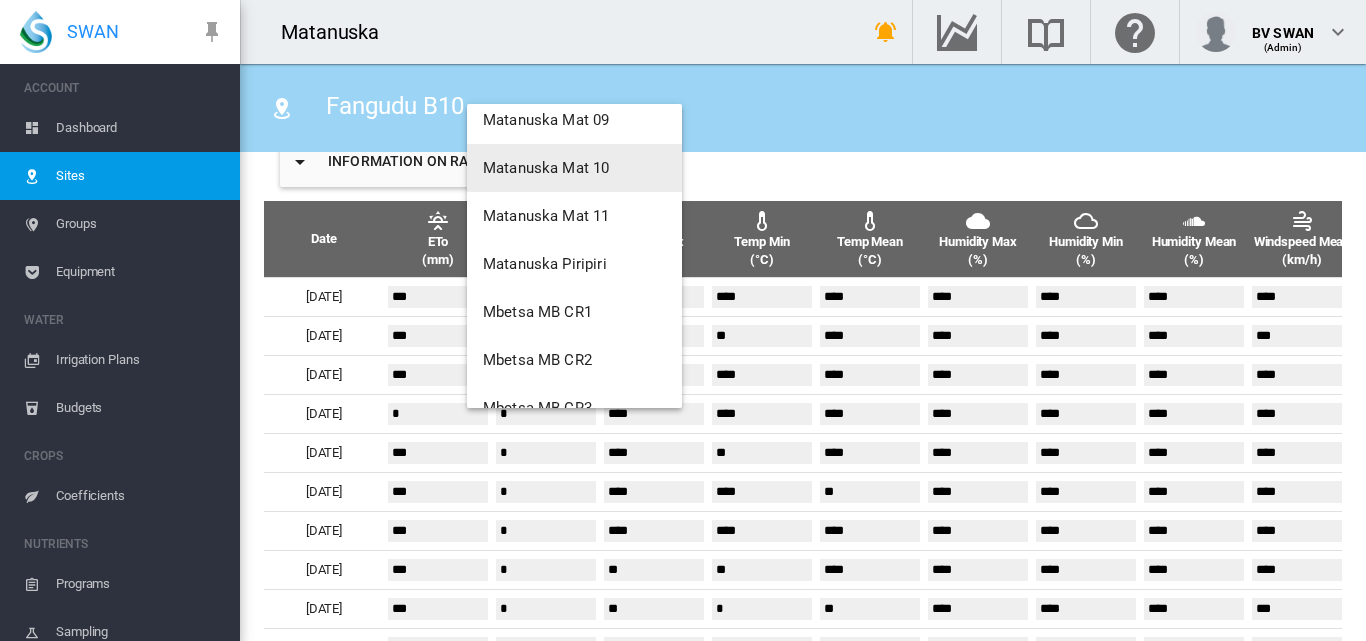 click on "Matanuska Mat 10" at bounding box center [574, 168] 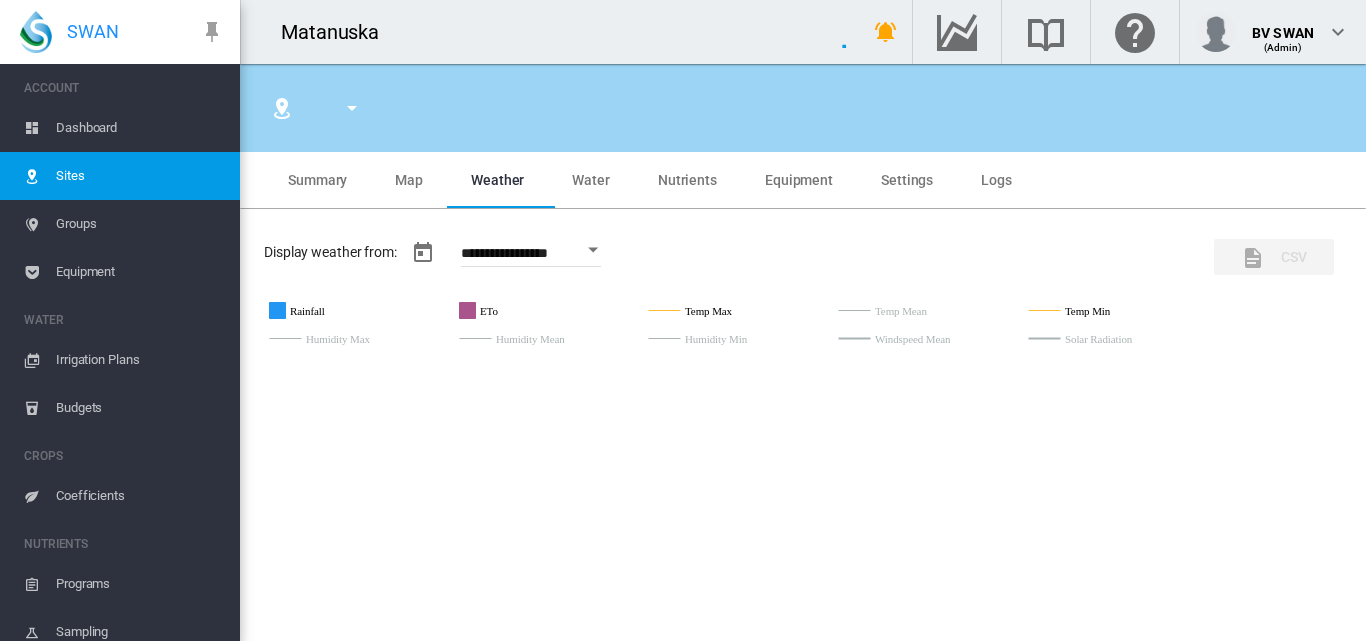 type on "*****" 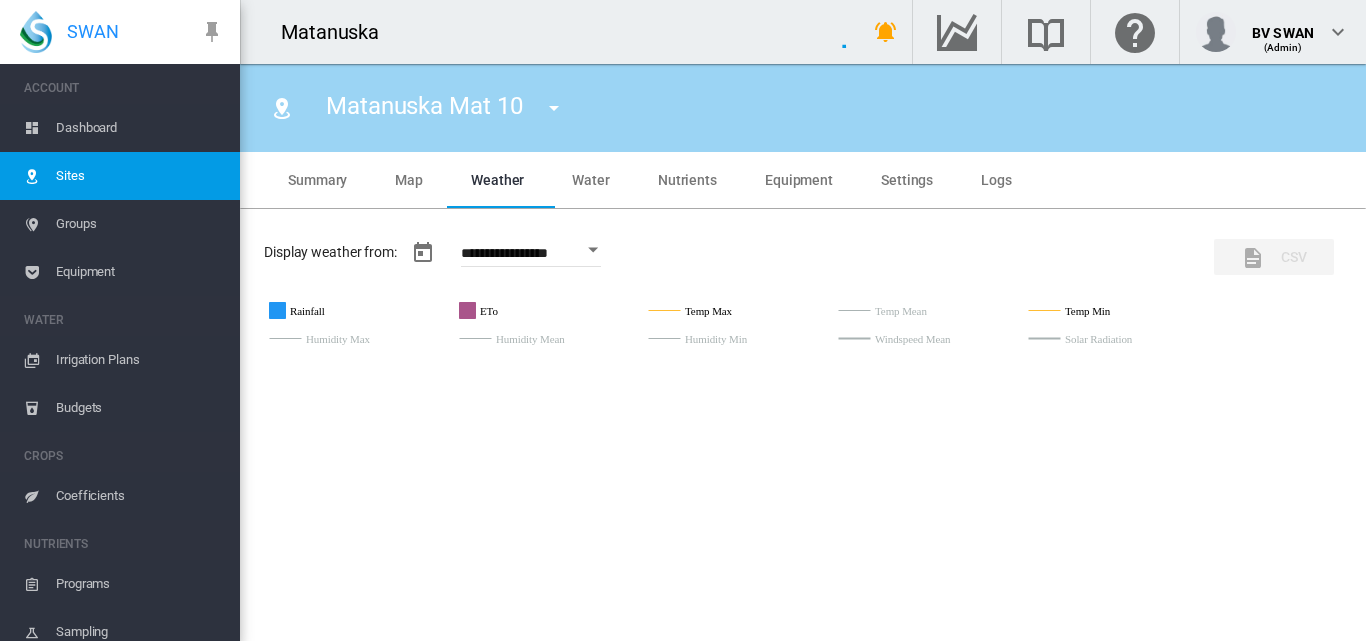 type on "**********" 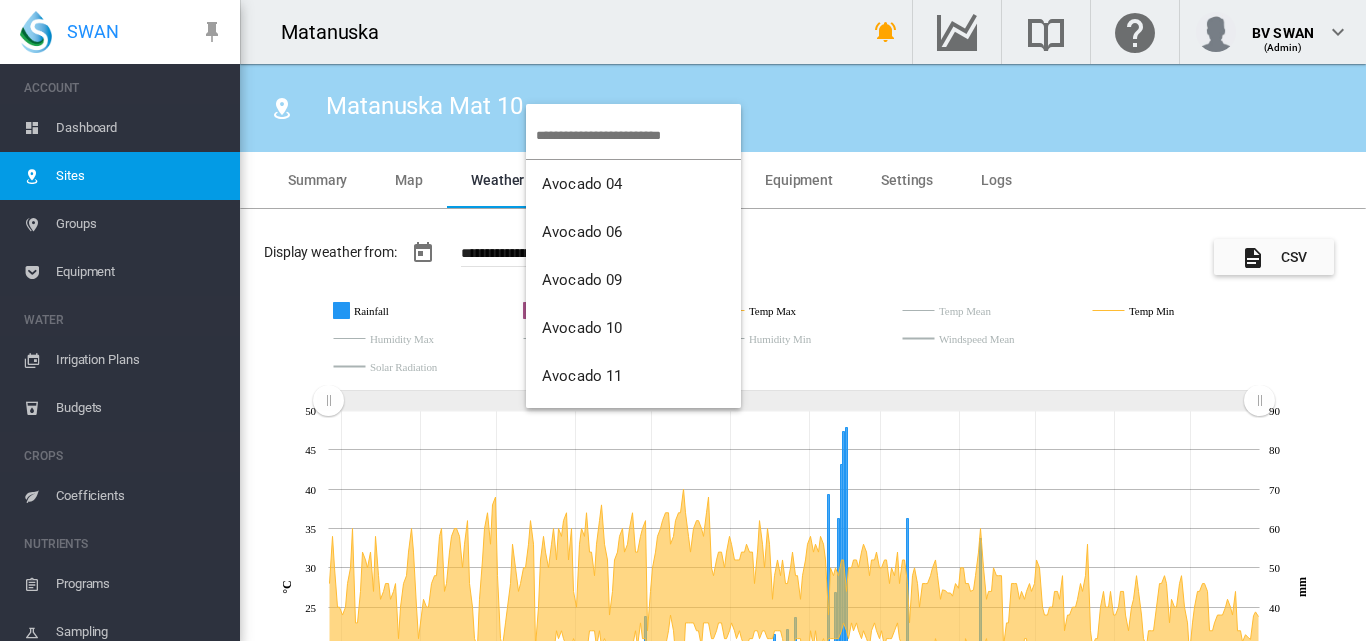 scroll, scrollTop: 1214, scrollLeft: 0, axis: vertical 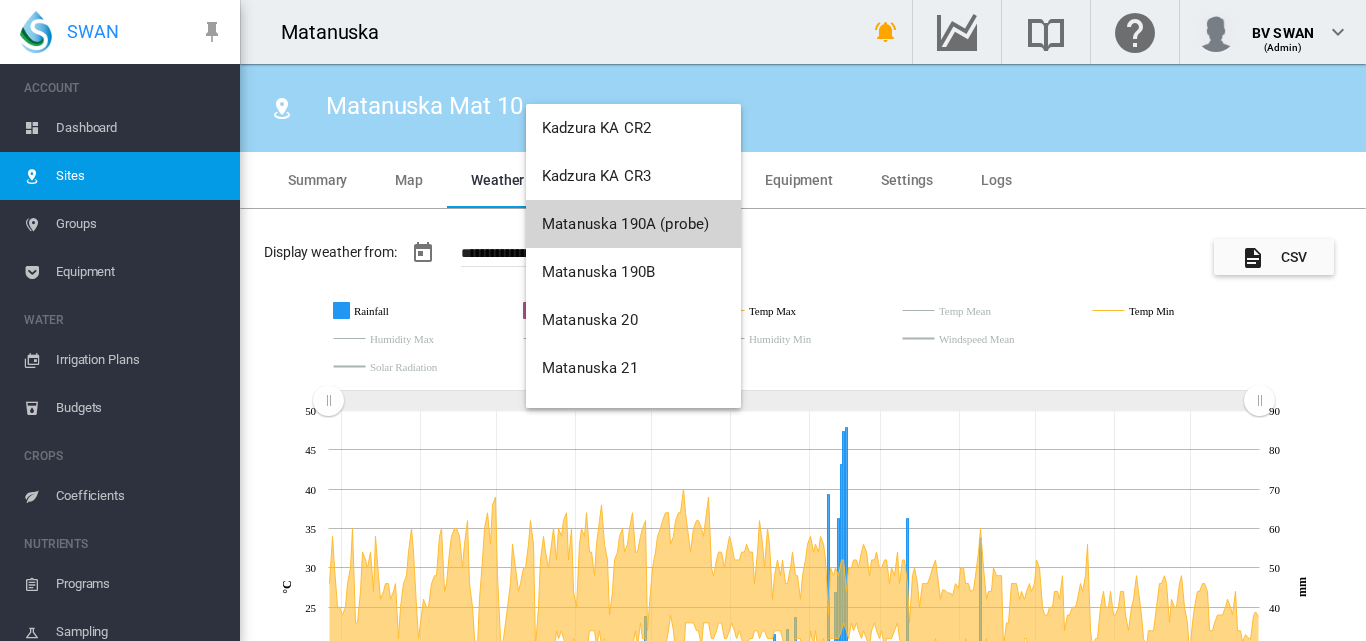 click on "Matanuska 190A (probe)" at bounding box center (625, 224) 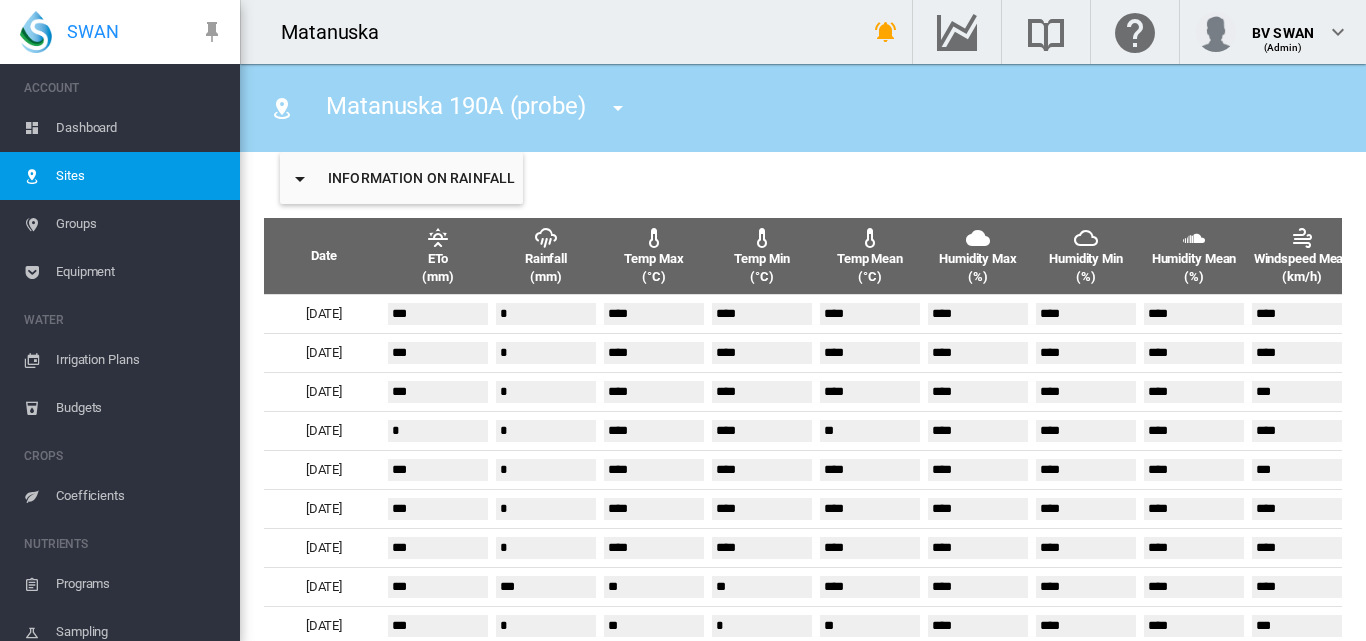 scroll, scrollTop: 684, scrollLeft: 0, axis: vertical 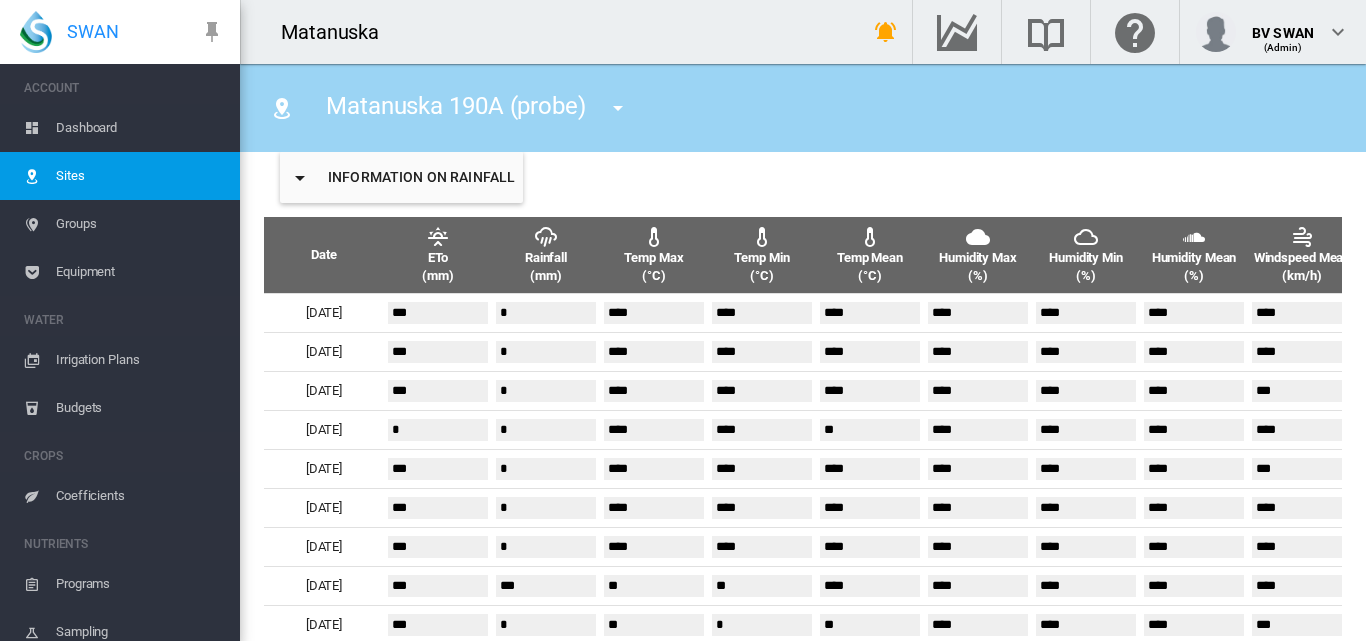 click at bounding box center (618, 108) 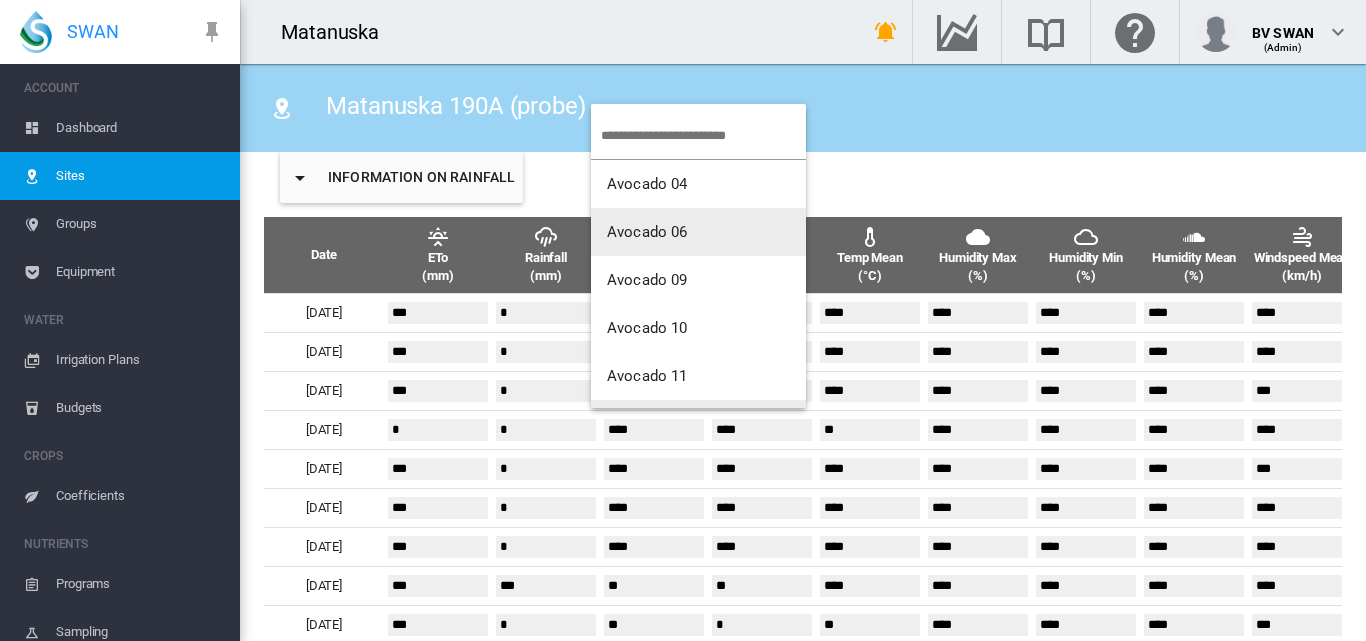 scroll, scrollTop: 200, scrollLeft: 0, axis: vertical 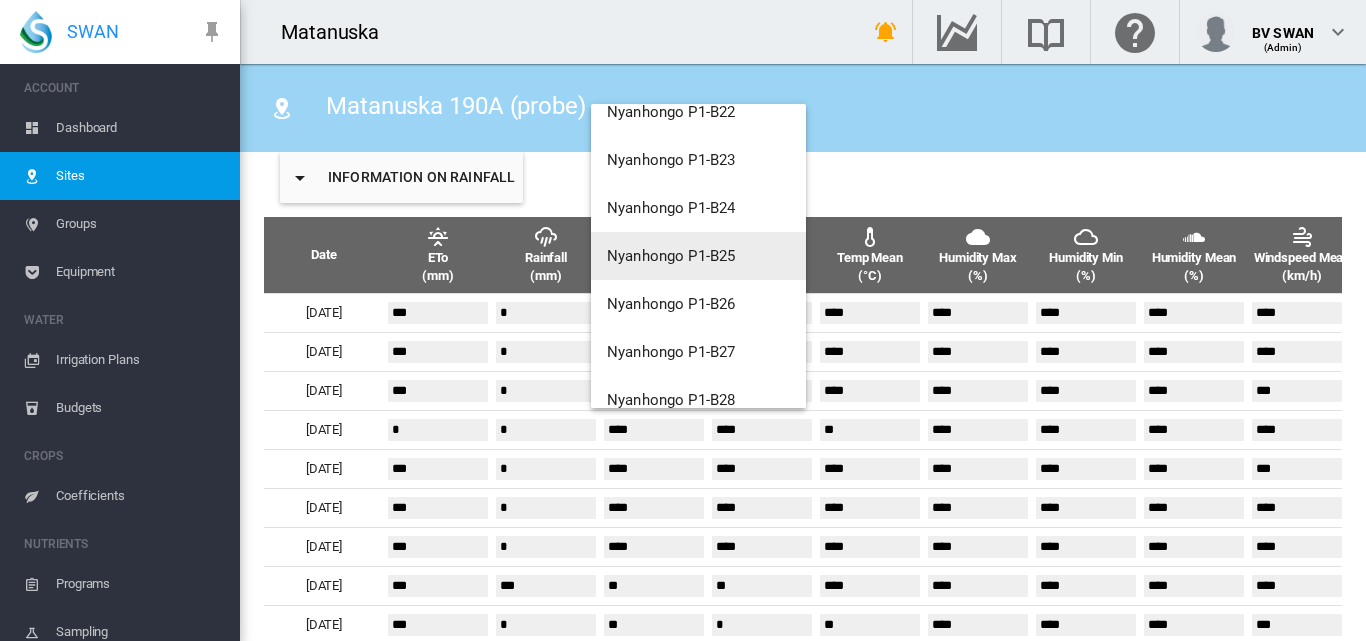 click on "Nyanhongo P1-B25" at bounding box center (671, 256) 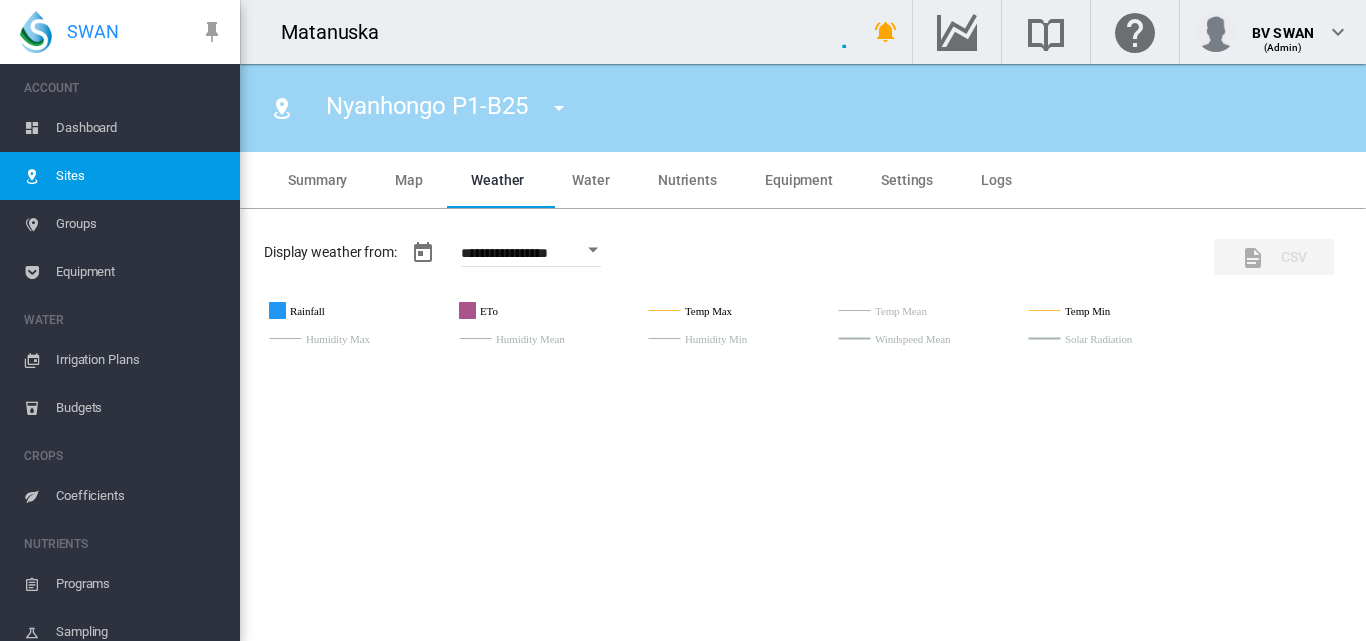 type on "**********" 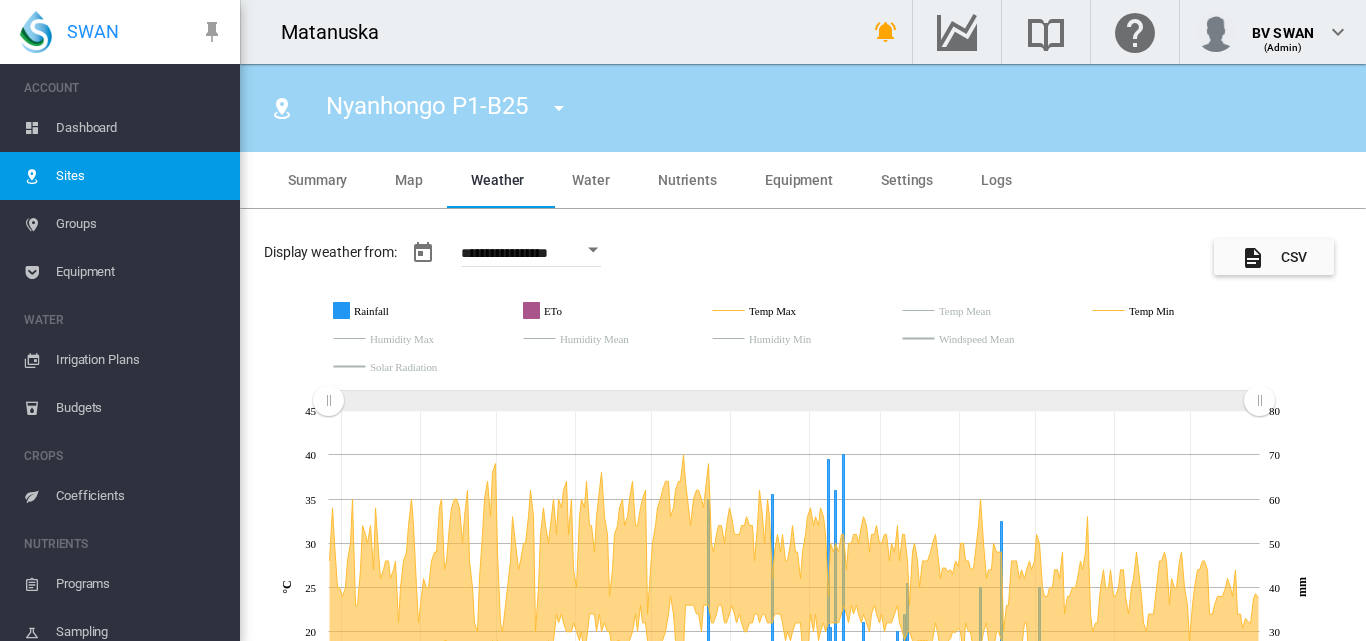 scroll, scrollTop: 375, scrollLeft: 0, axis: vertical 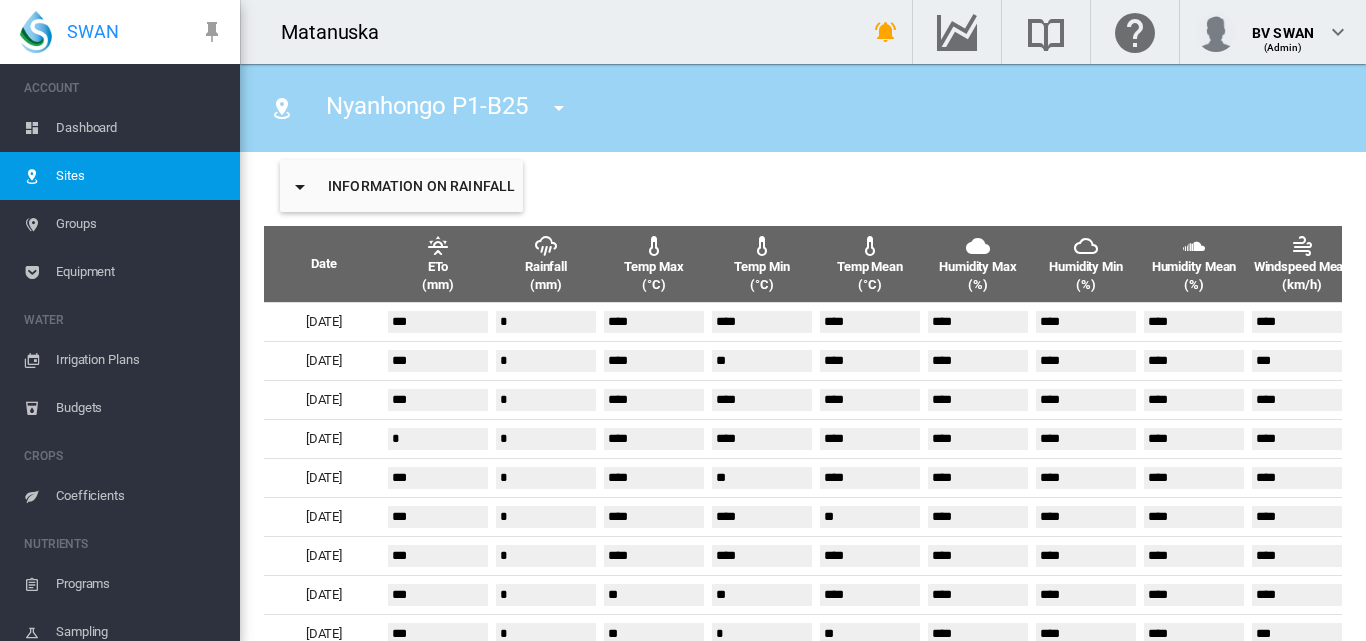 click on "Dashboard" at bounding box center [140, 128] 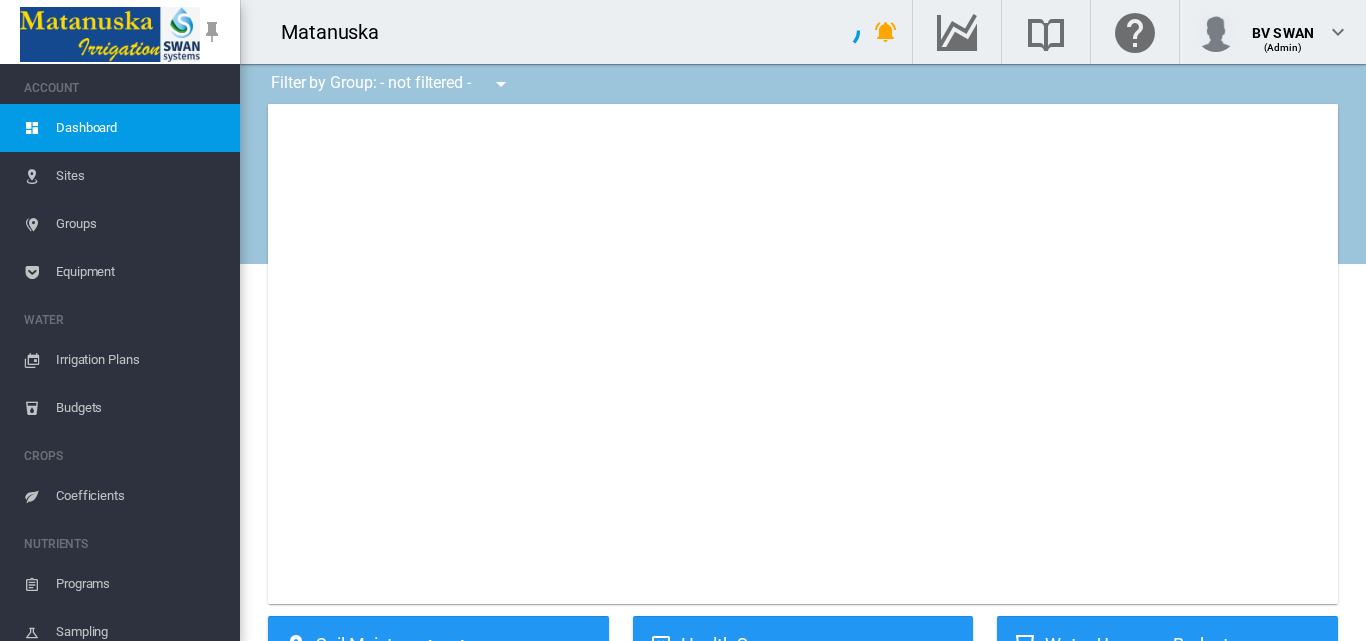 type on "**********" 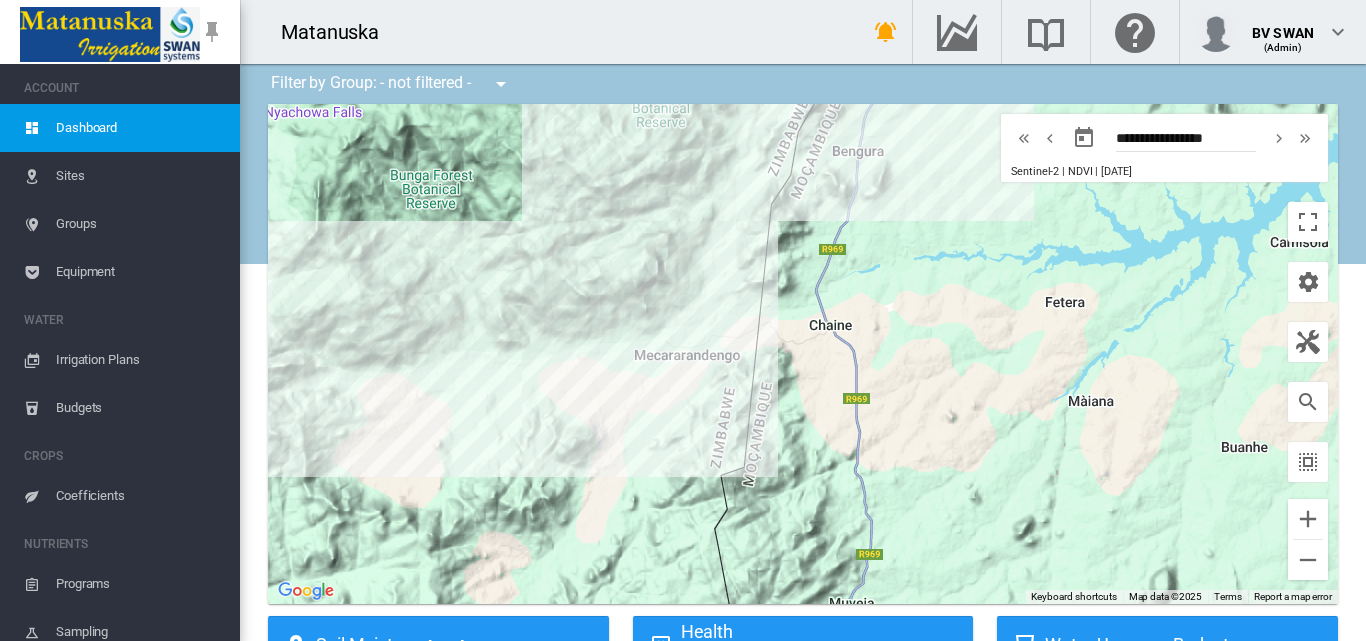 drag, startPoint x: 656, startPoint y: 251, endPoint x: 641, endPoint y: 292, distance: 43.65776 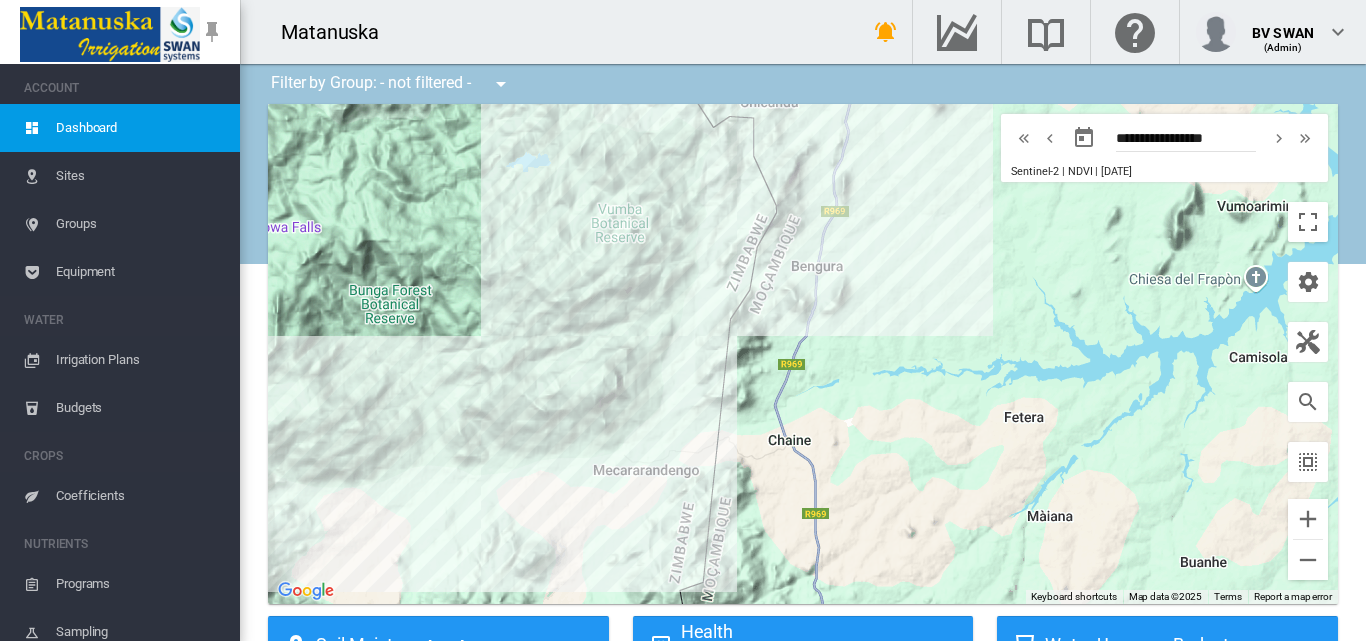 drag, startPoint x: 675, startPoint y: 238, endPoint x: 631, endPoint y: 362, distance: 131.57507 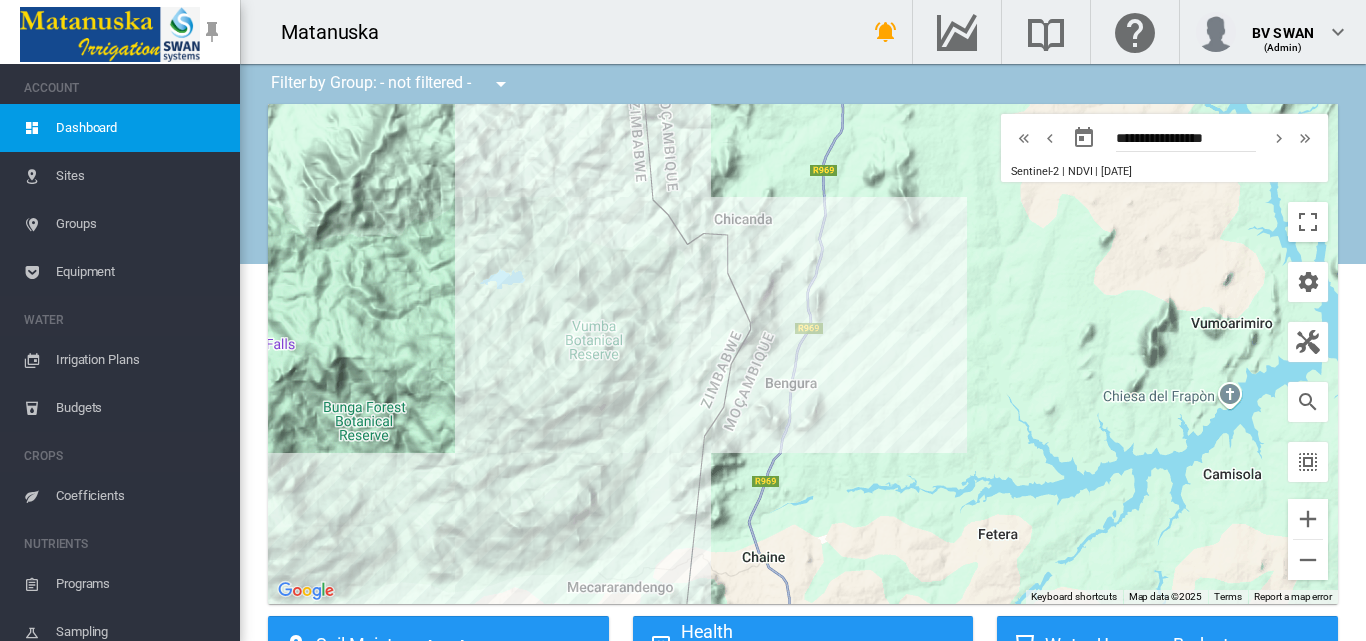 drag, startPoint x: 673, startPoint y: 210, endPoint x: 647, endPoint y: 326, distance: 118.87809 